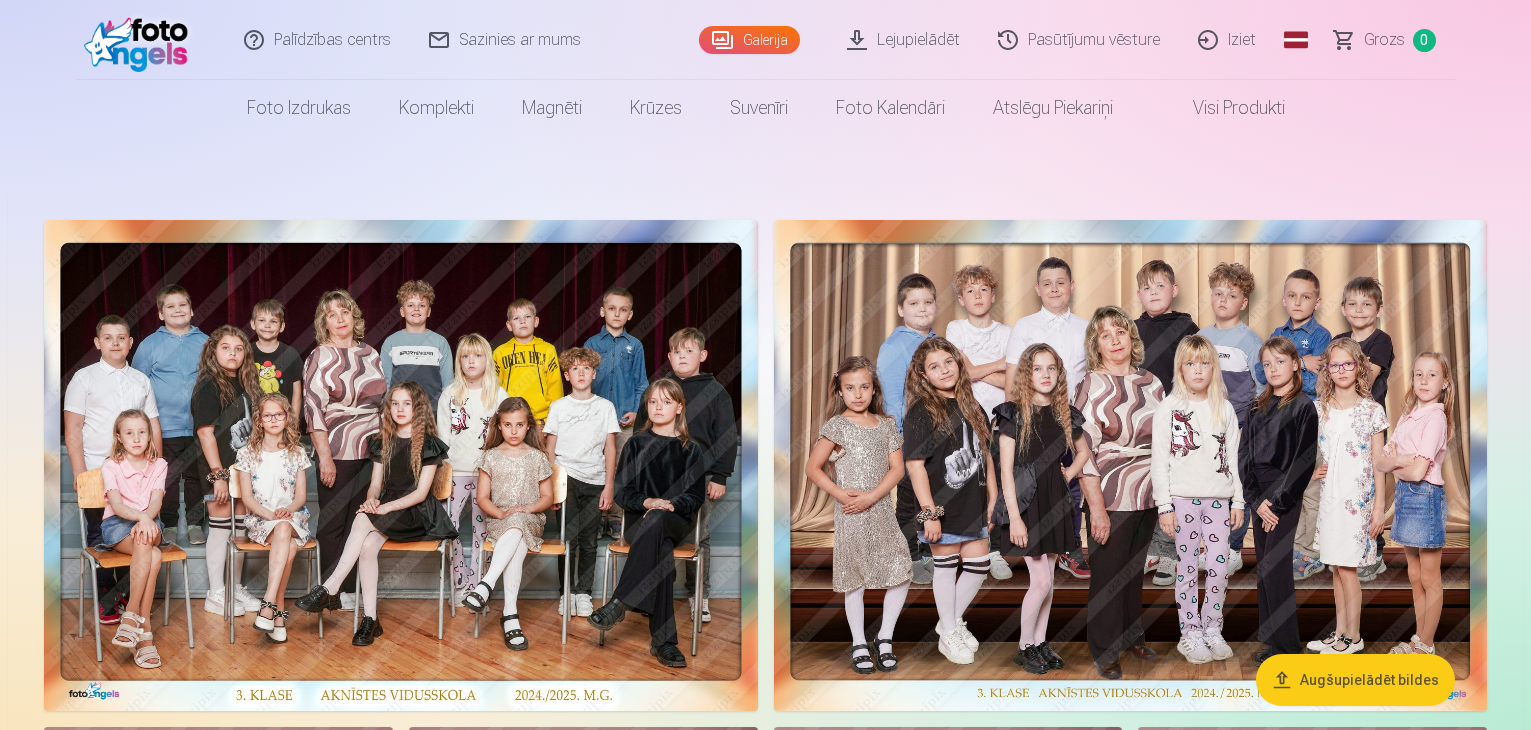scroll, scrollTop: 0, scrollLeft: 0, axis: both 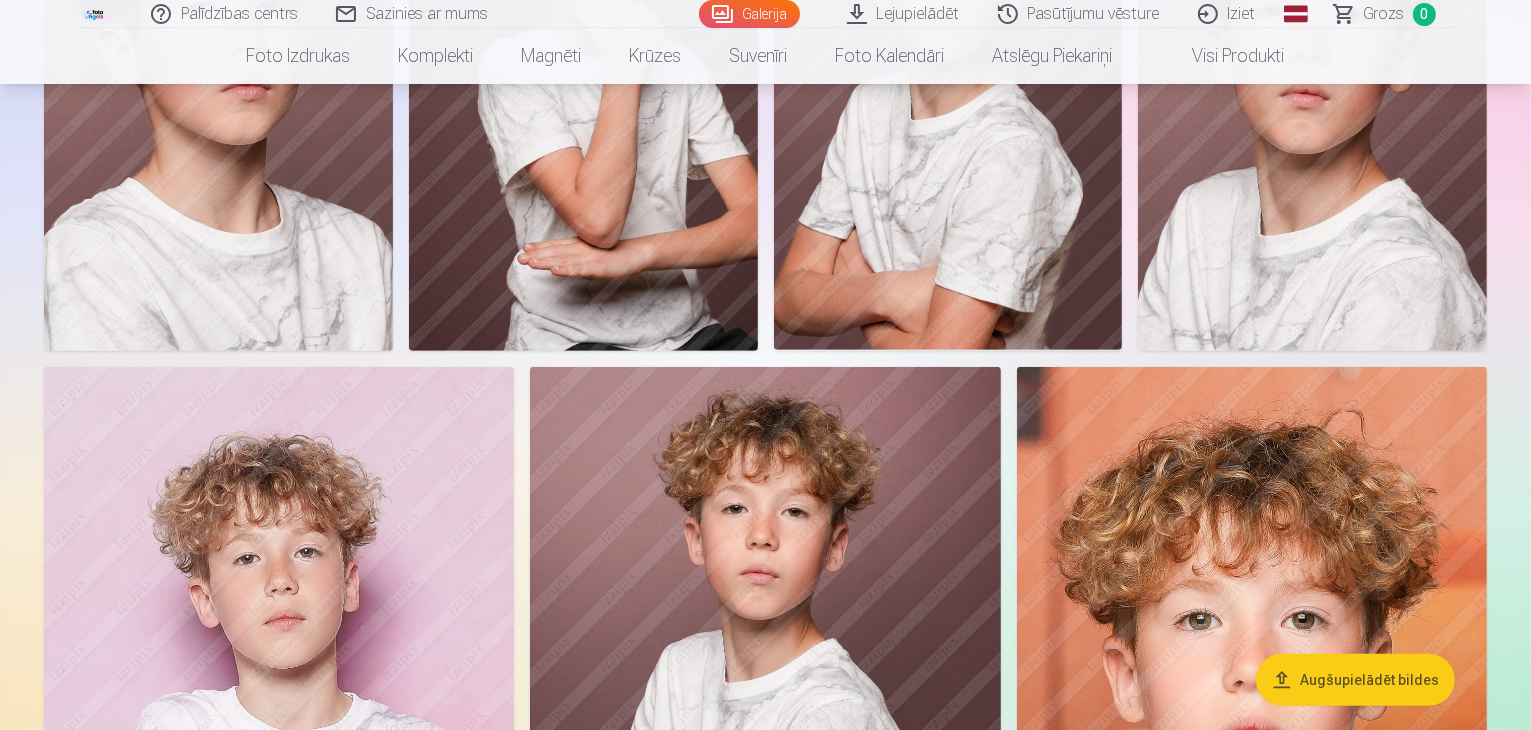 click at bounding box center (1131, -435) 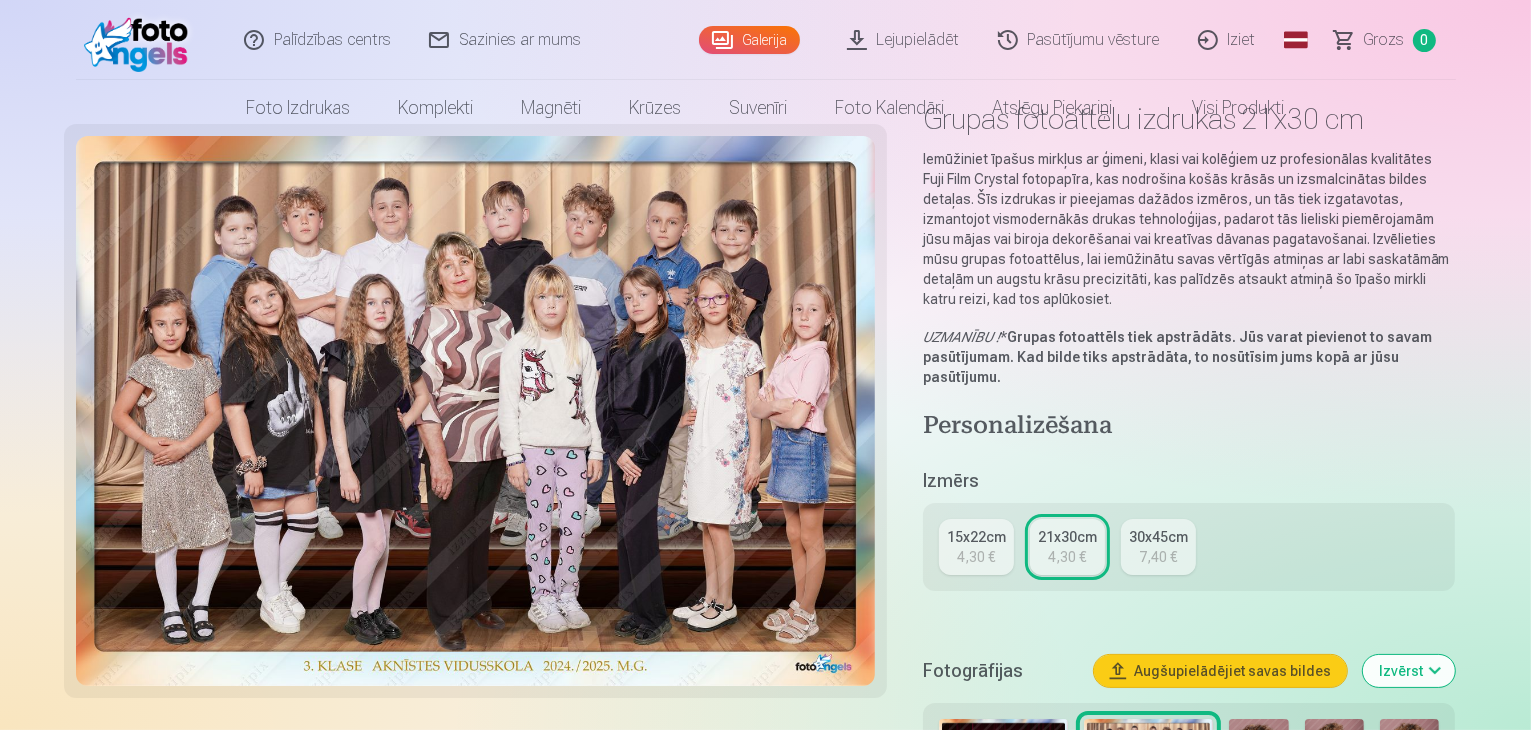scroll, scrollTop: 200, scrollLeft: 0, axis: vertical 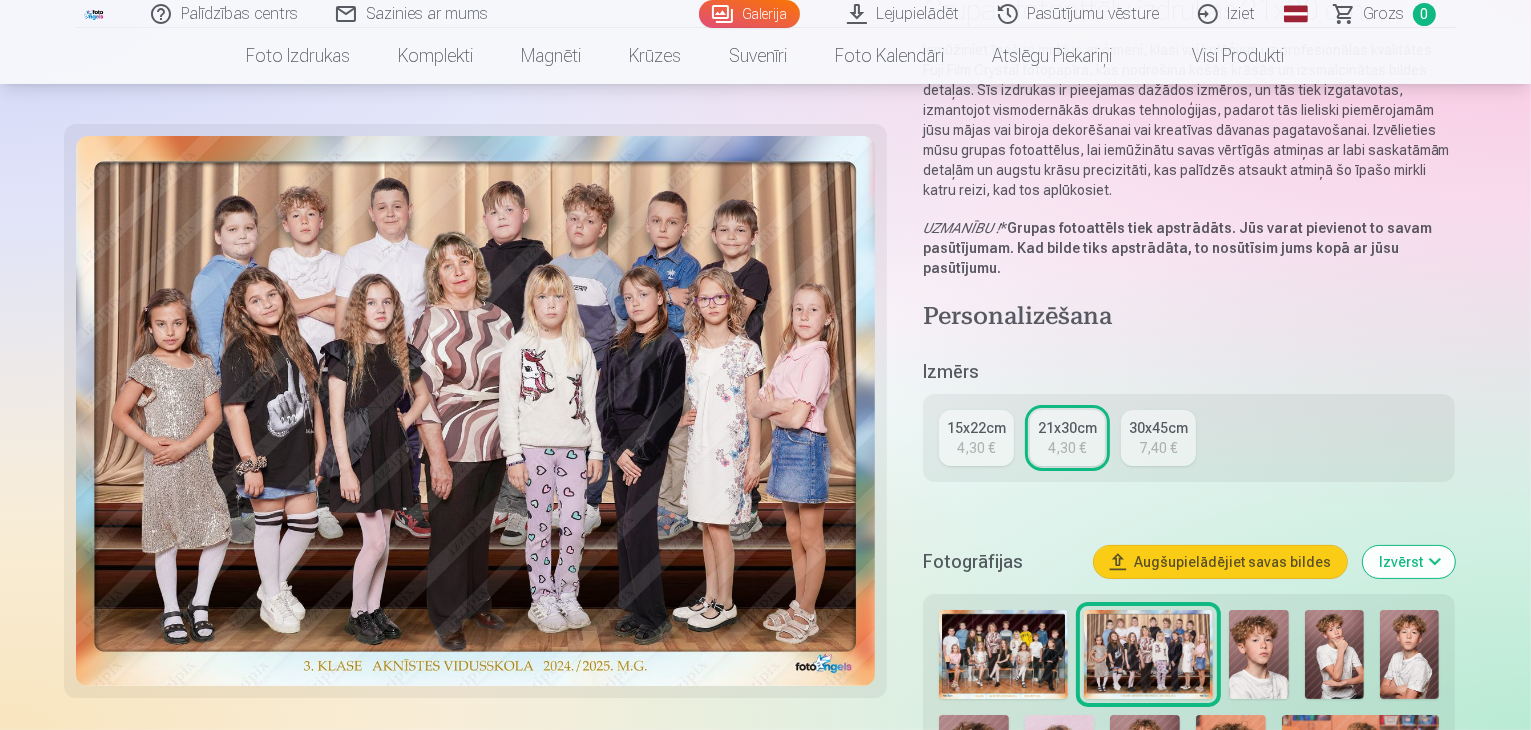 click on "15x22cm 4,30 €" at bounding box center [976, 438] 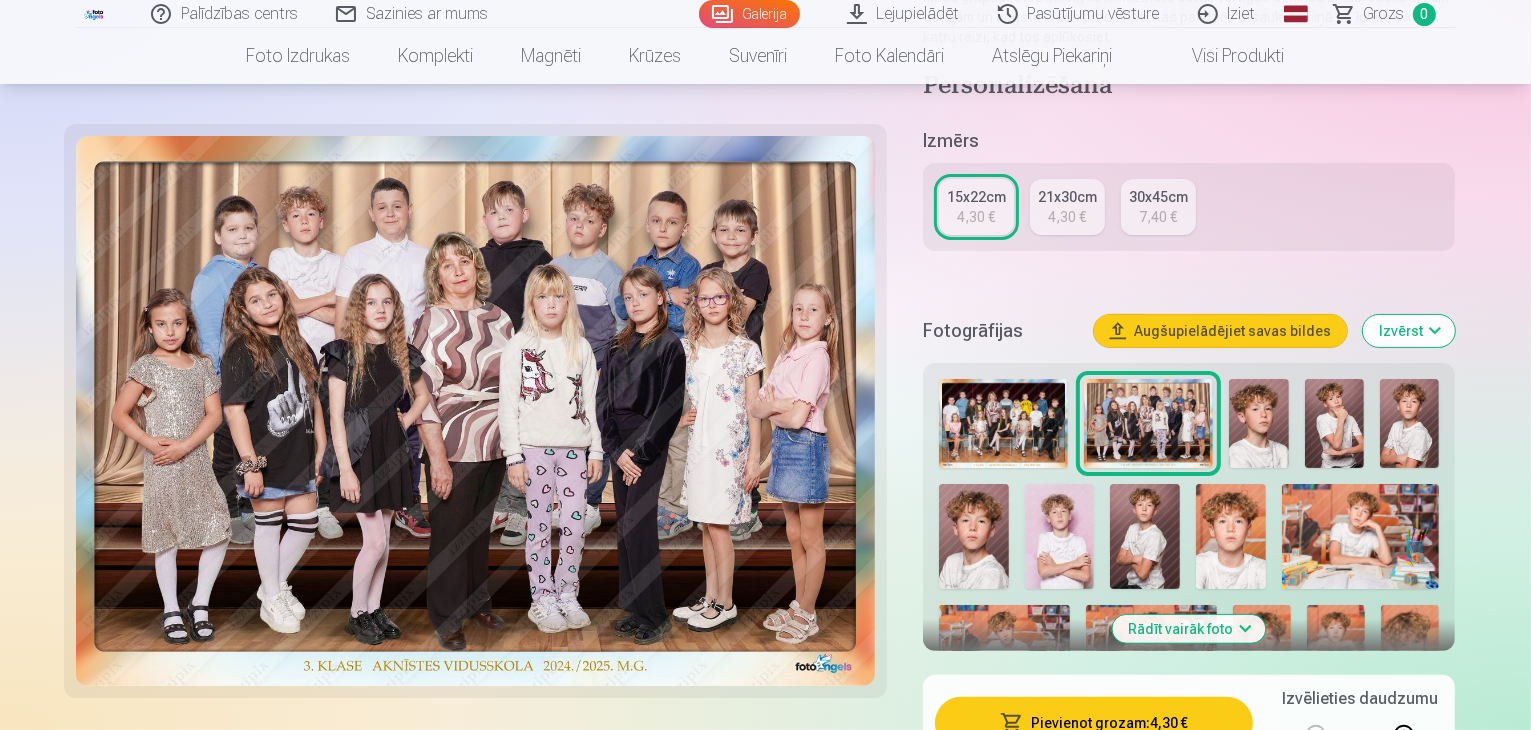 scroll, scrollTop: 400, scrollLeft: 0, axis: vertical 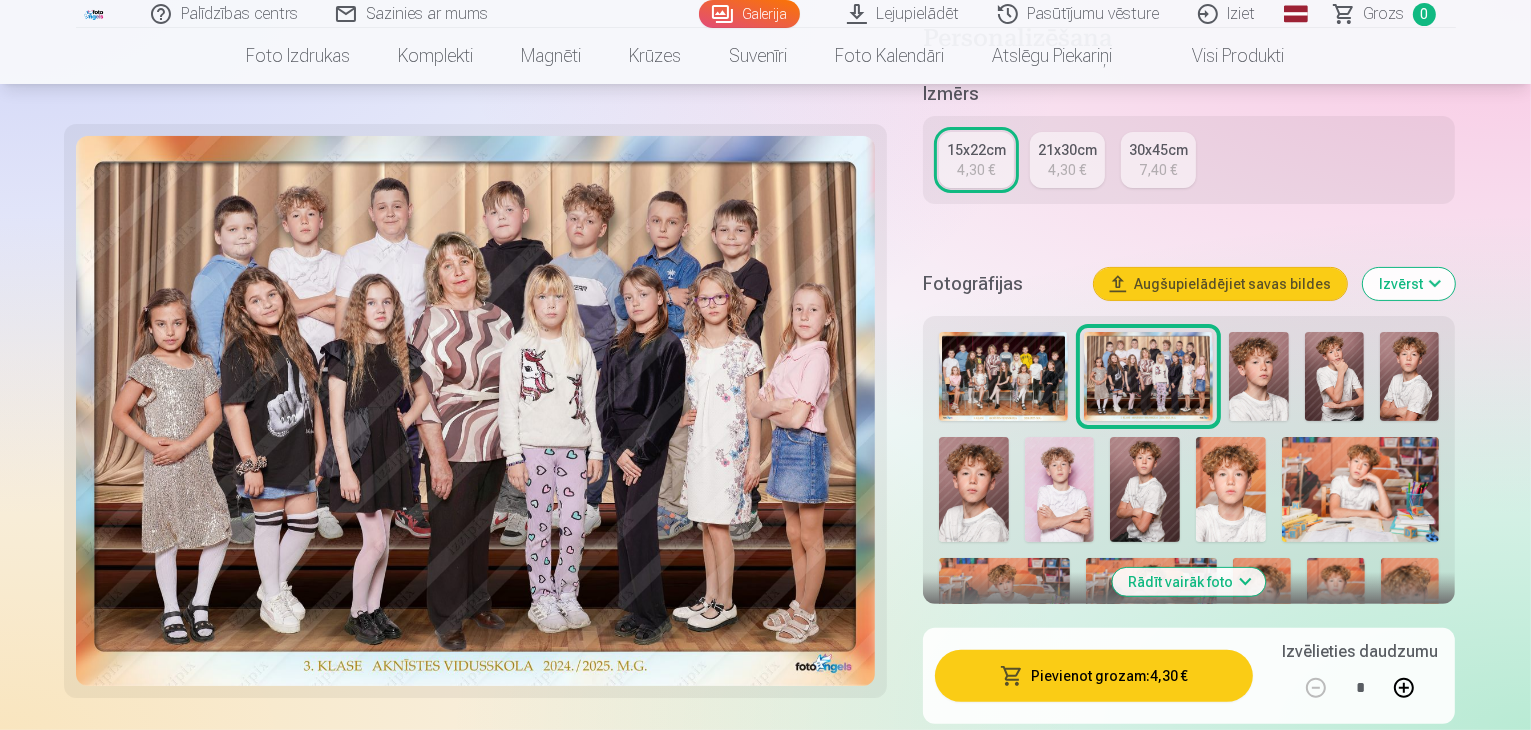 click on "Pievienot grozam :  4,30 €" at bounding box center (1094, 676) 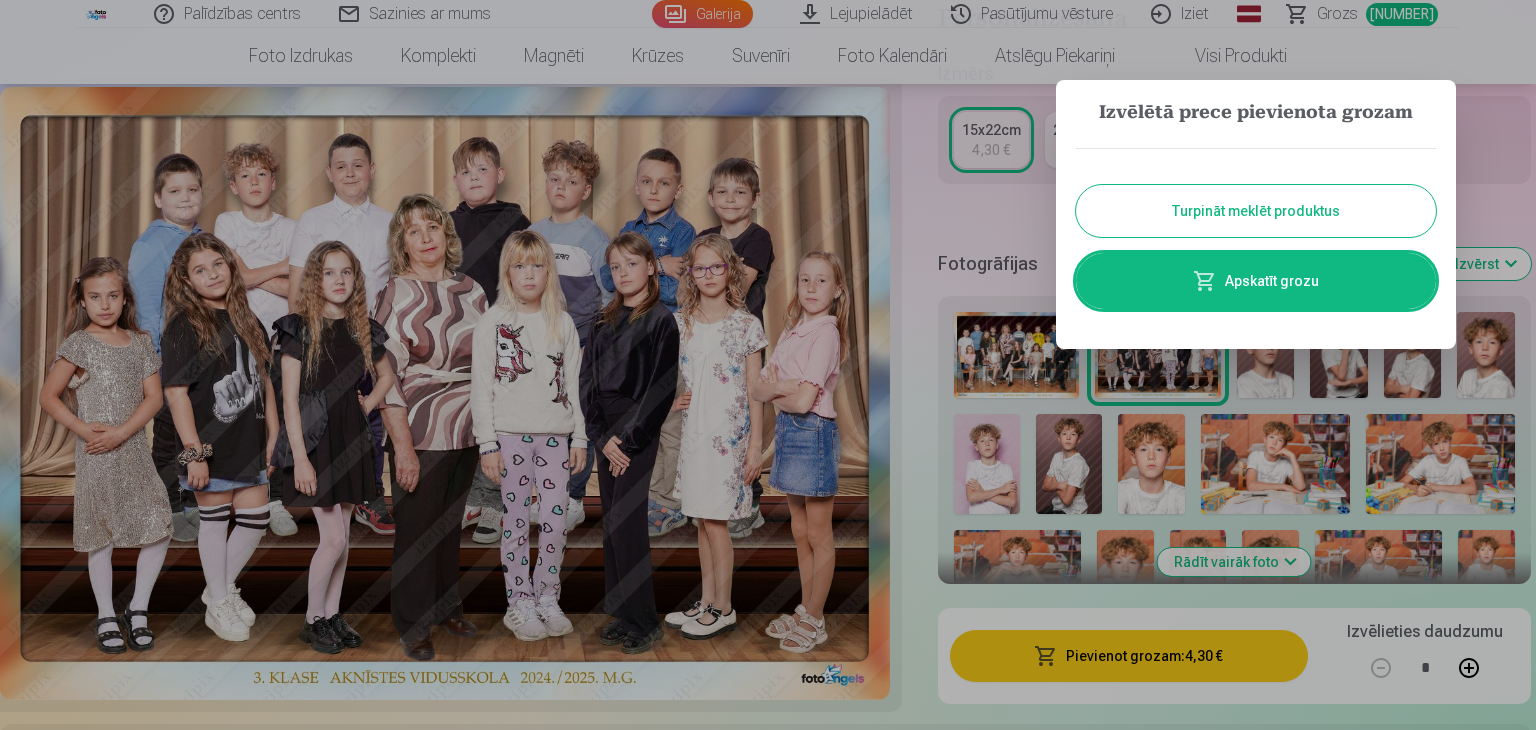 click on "Turpināt meklēt produktus" at bounding box center (1256, 211) 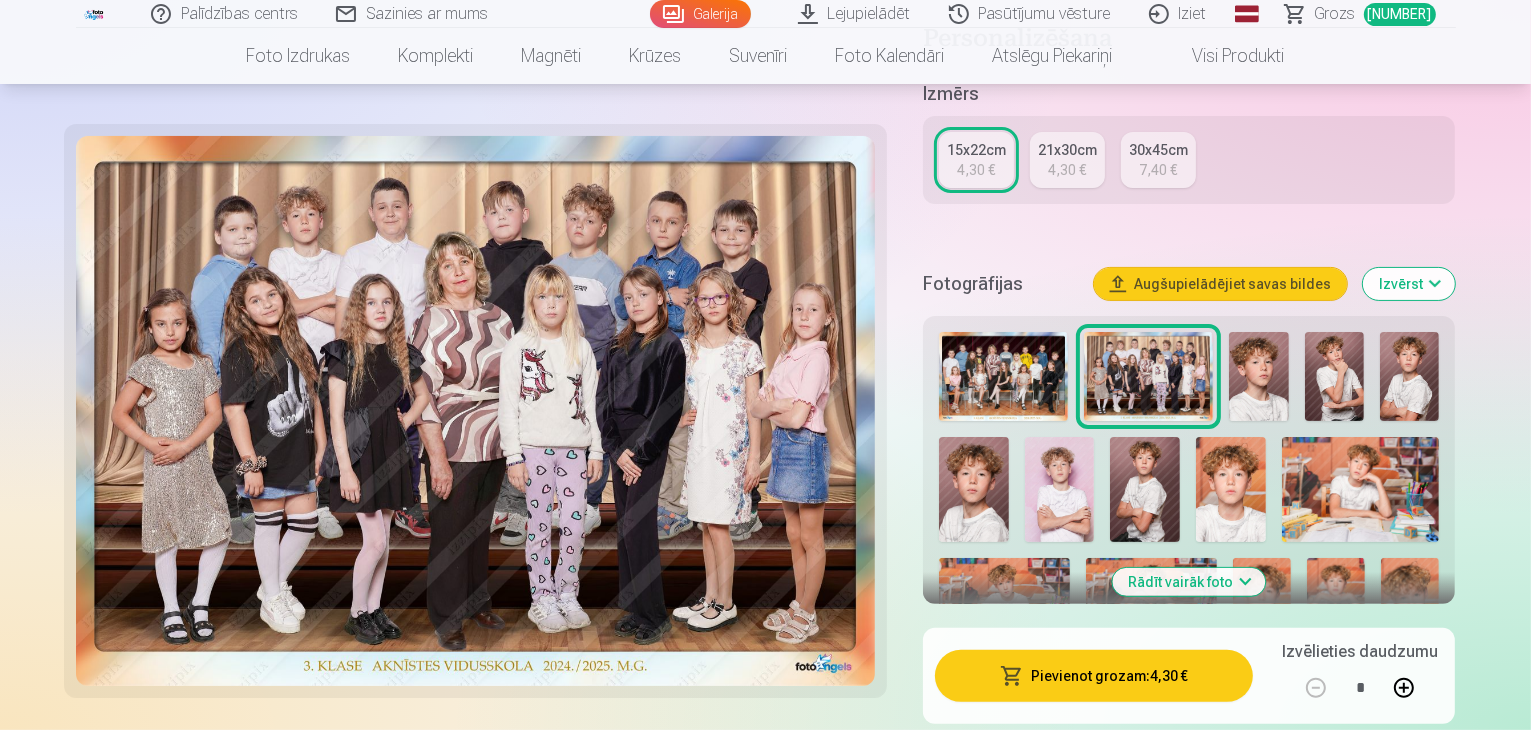 click at bounding box center (1258, 376) 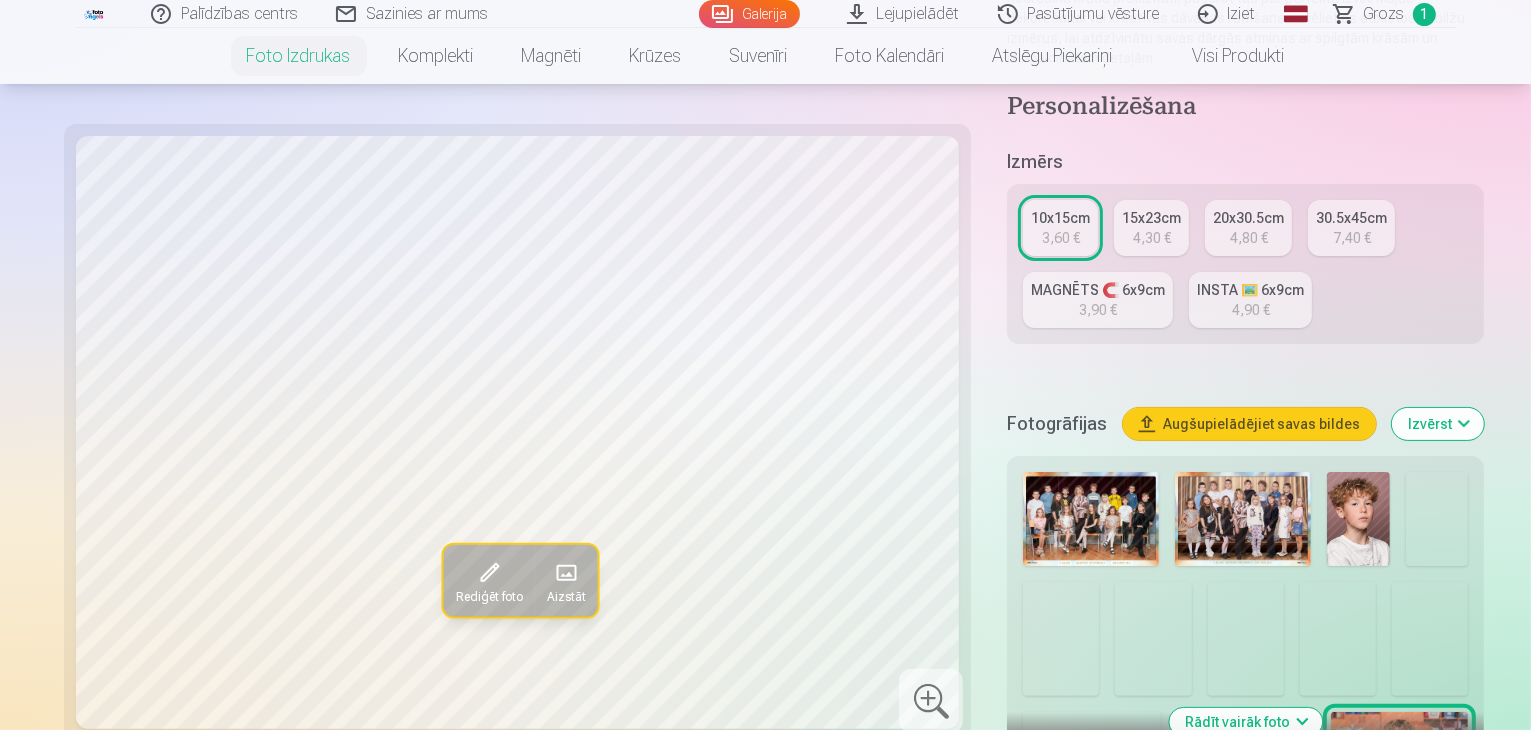 scroll, scrollTop: 400, scrollLeft: 0, axis: vertical 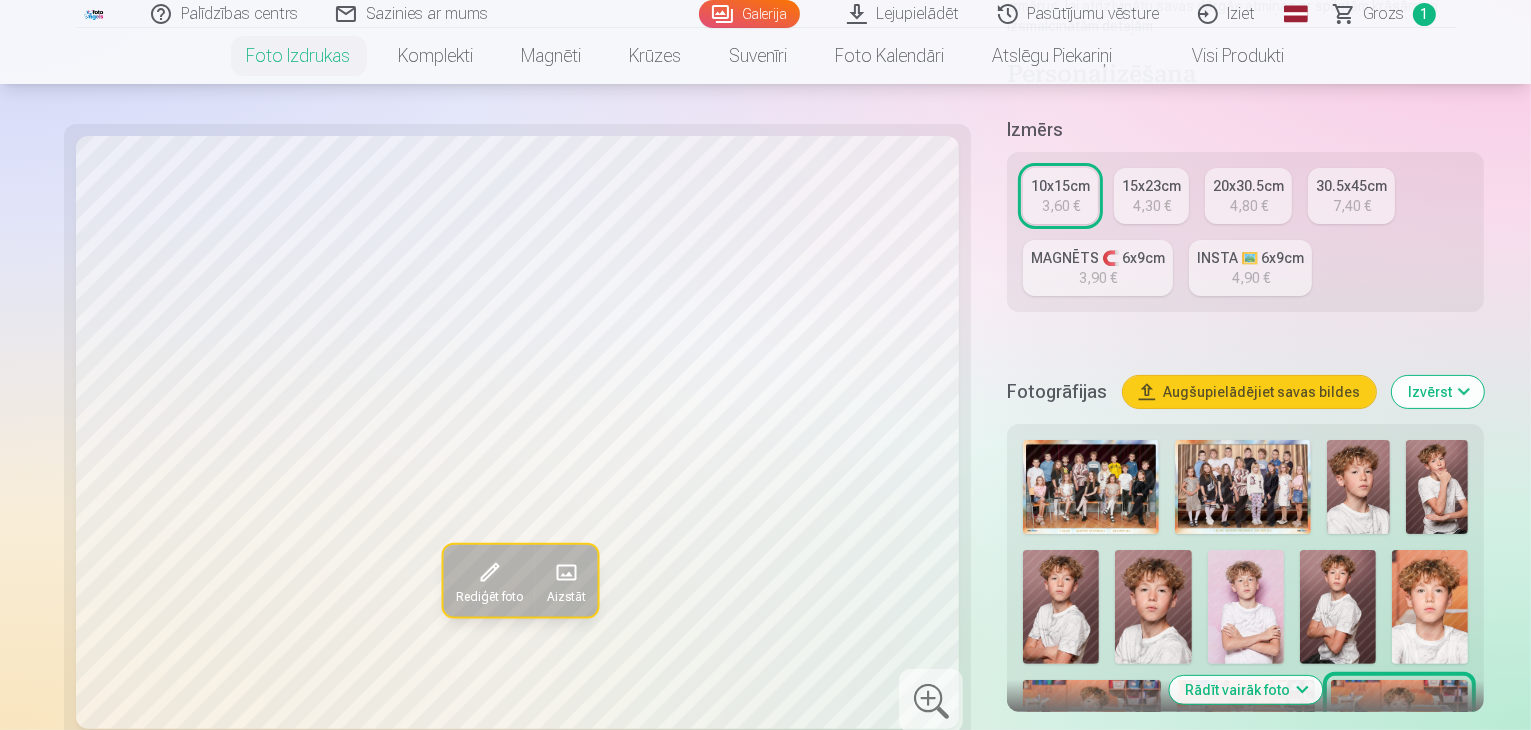 click at bounding box center (1358, 487) 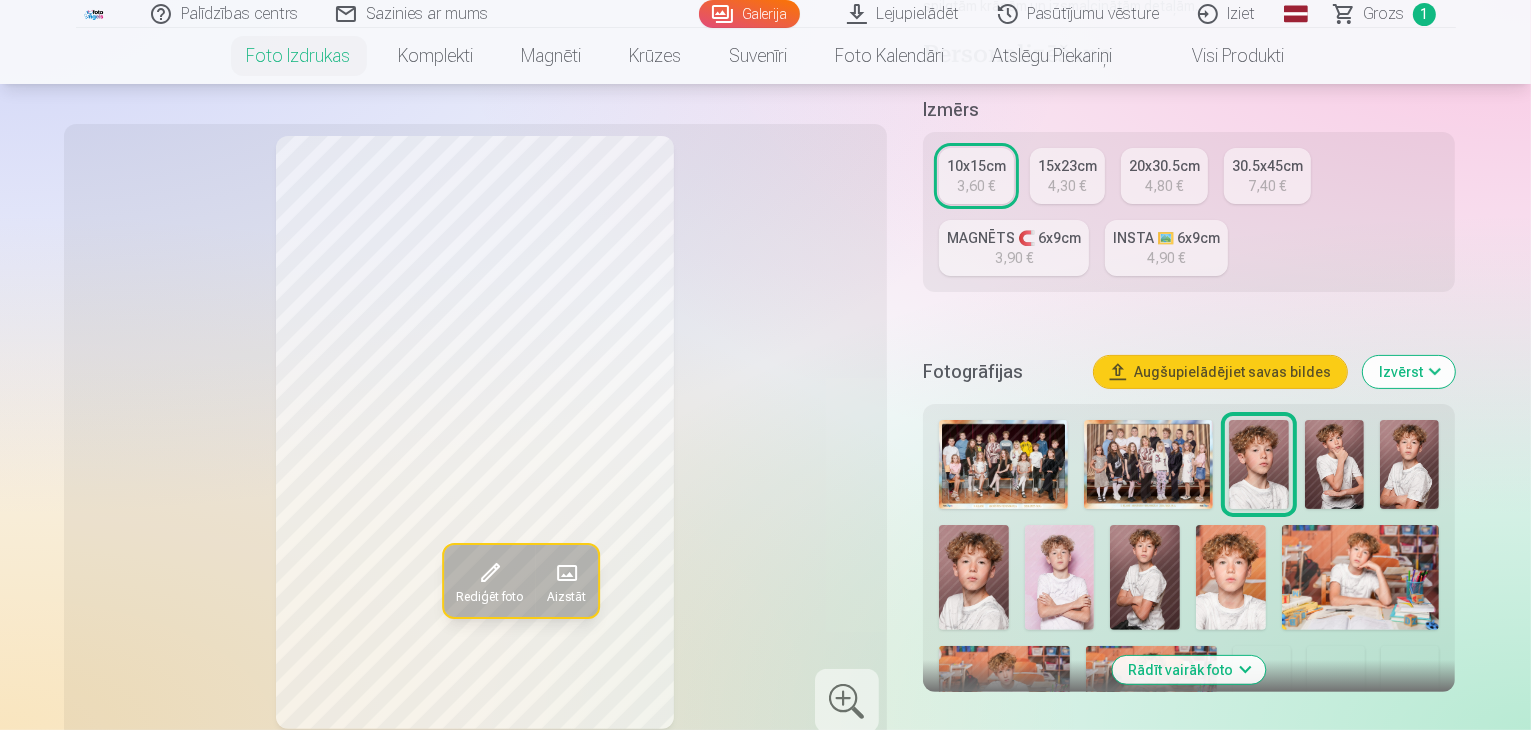 scroll, scrollTop: 500, scrollLeft: 0, axis: vertical 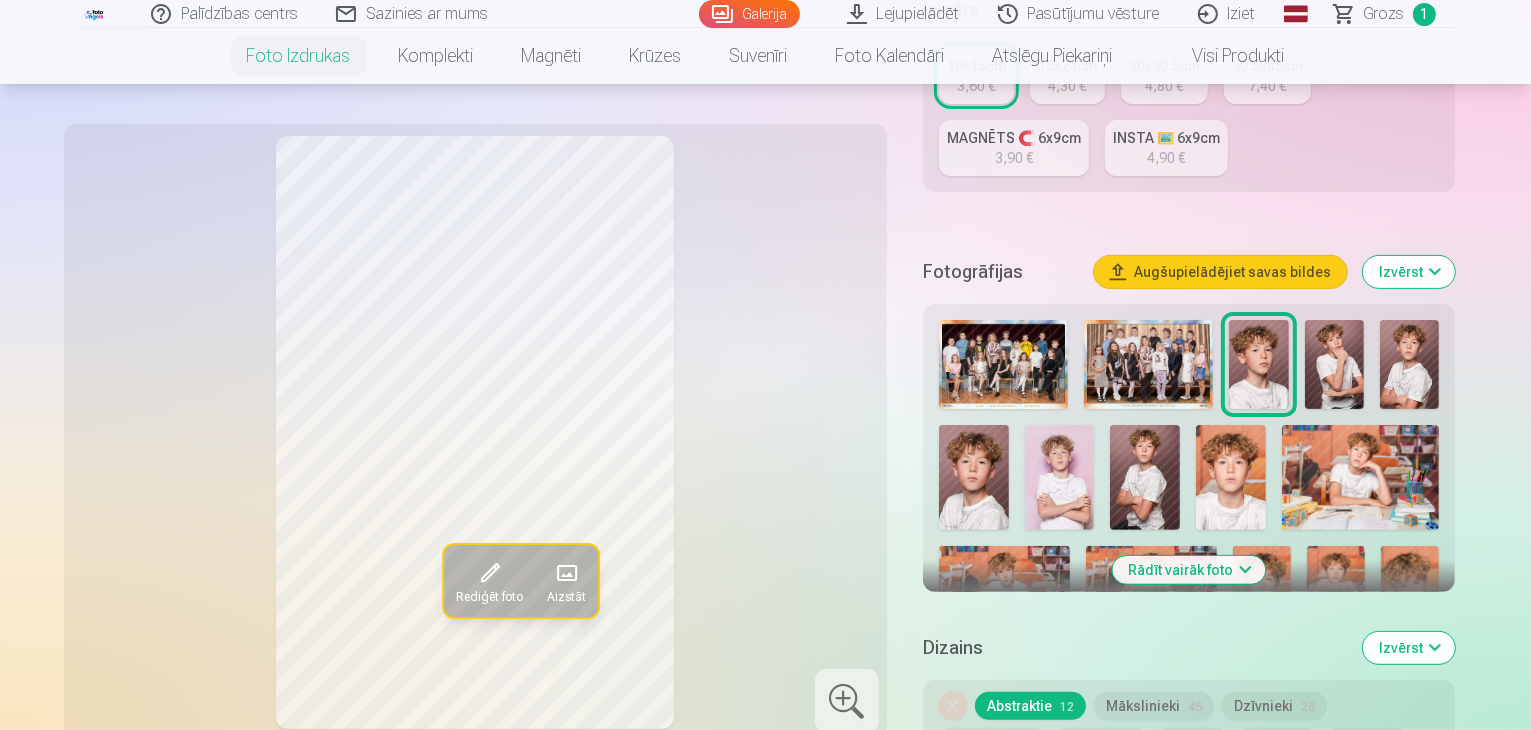 click at bounding box center (1334, 364) 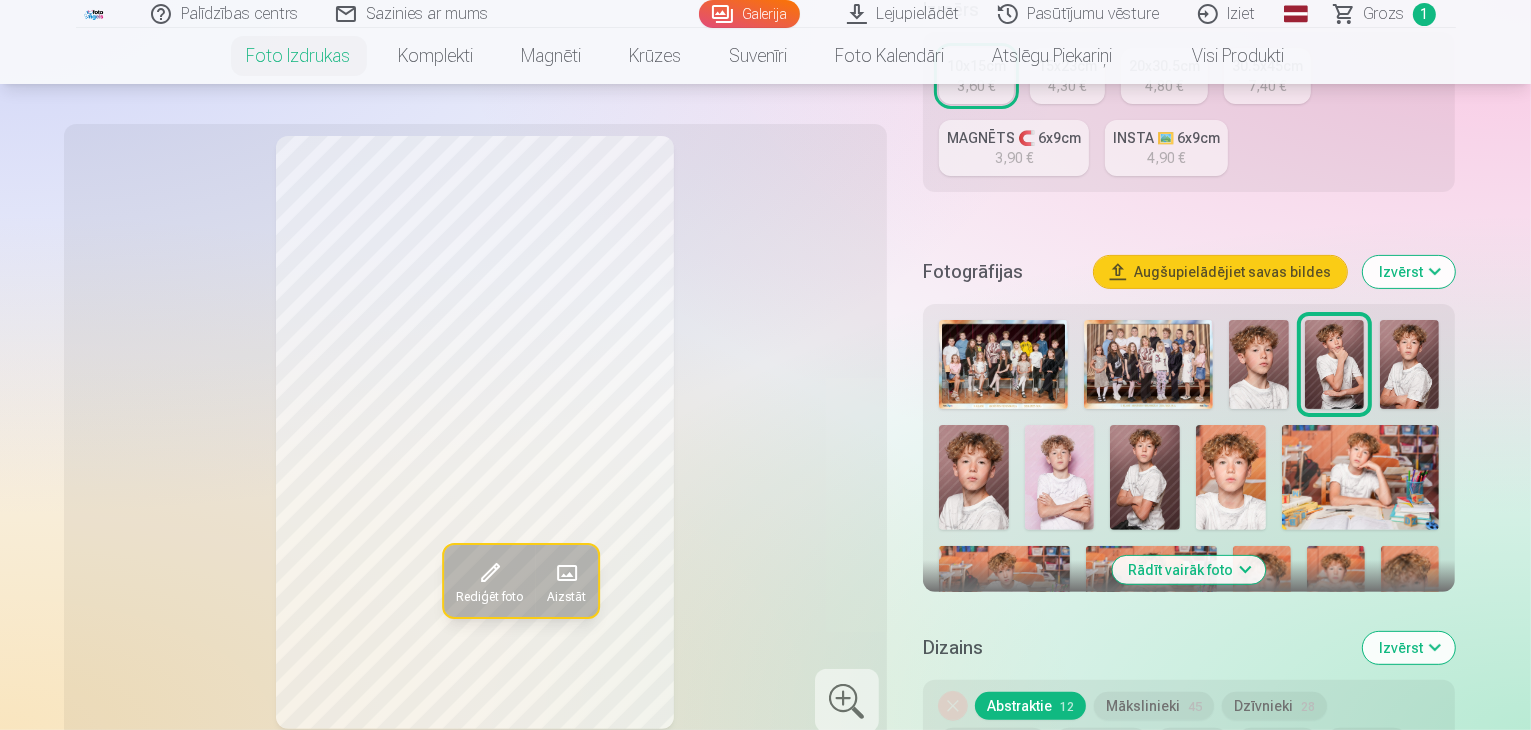 click at bounding box center [1409, 364] 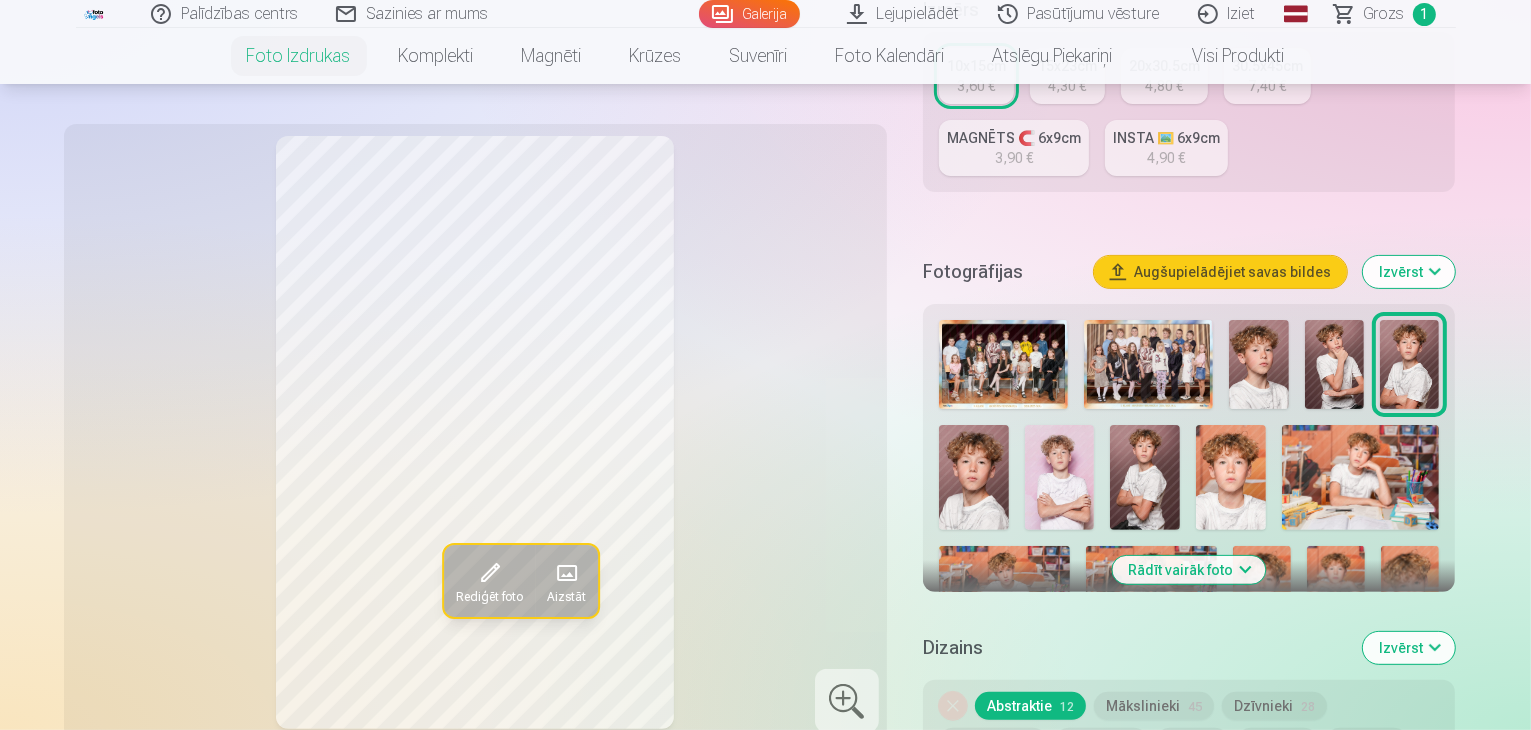 click at bounding box center (974, 477) 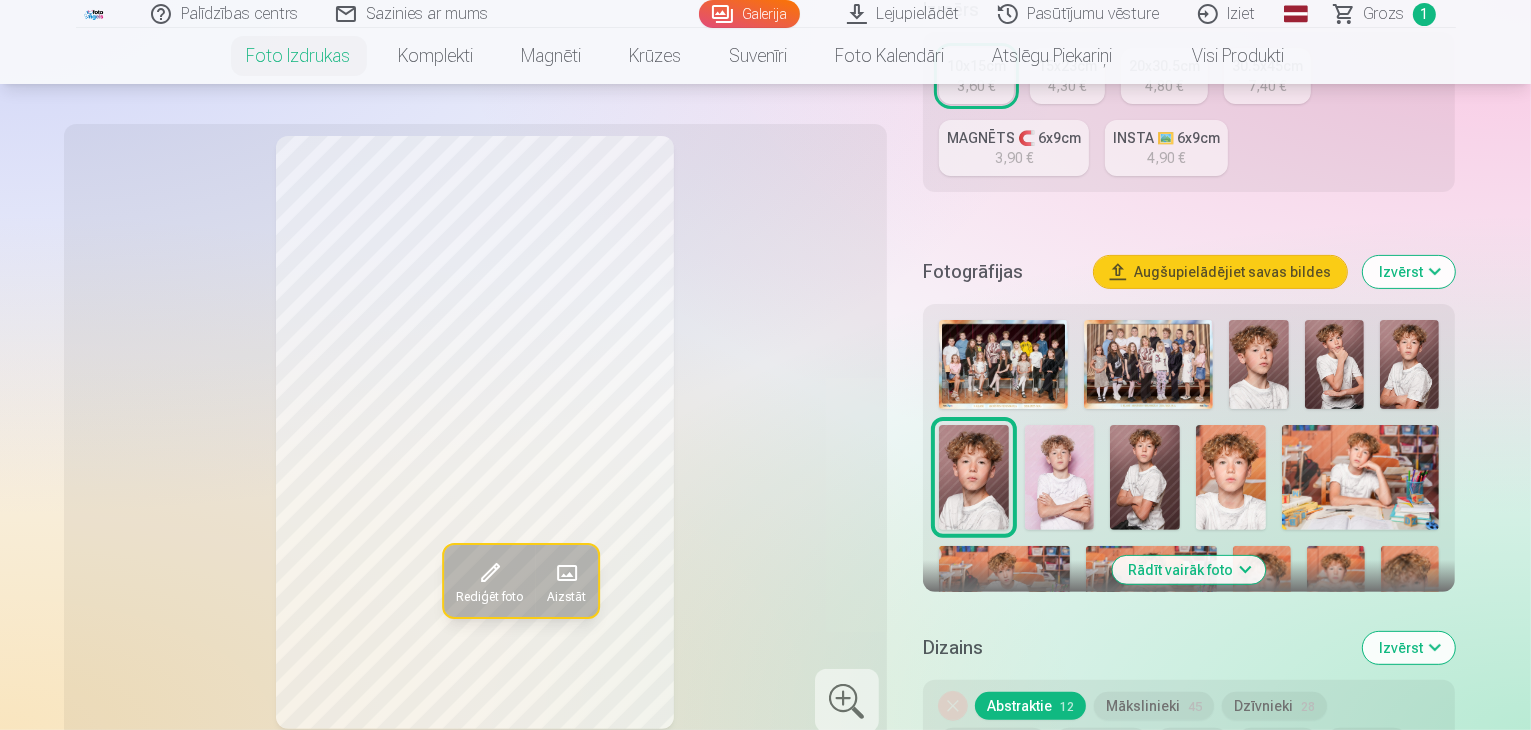 click at bounding box center (1060, 477) 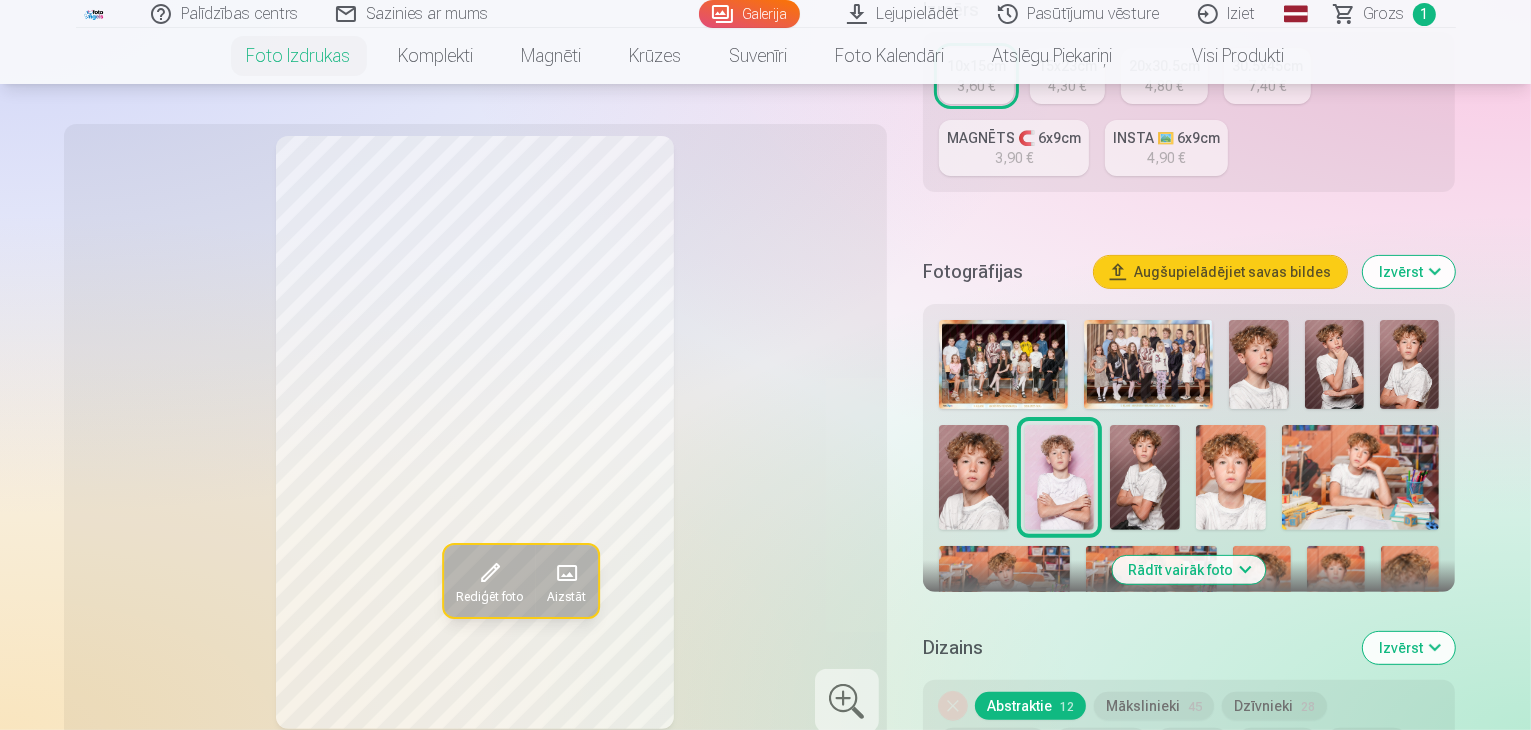 click at bounding box center [1145, 477] 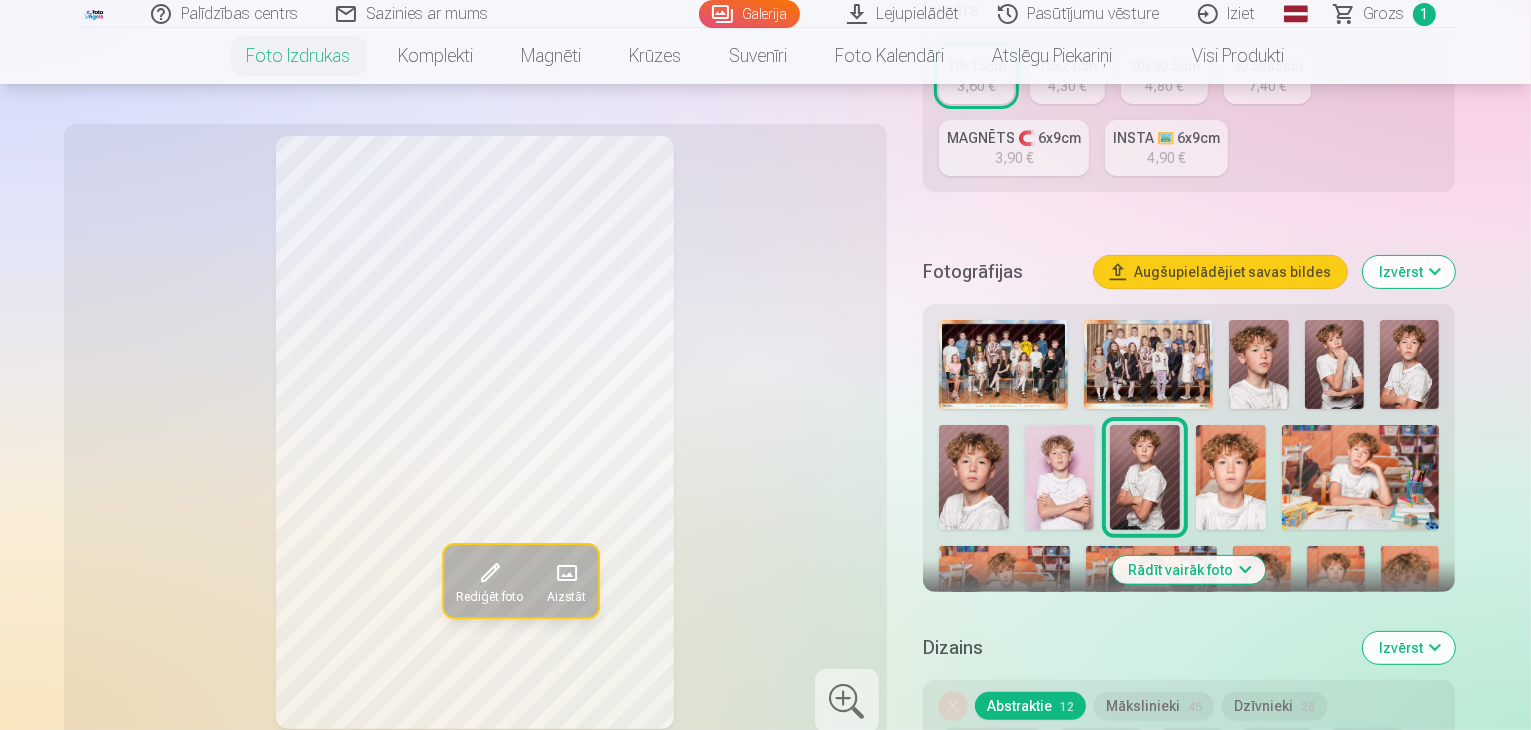 click at bounding box center [1231, 477] 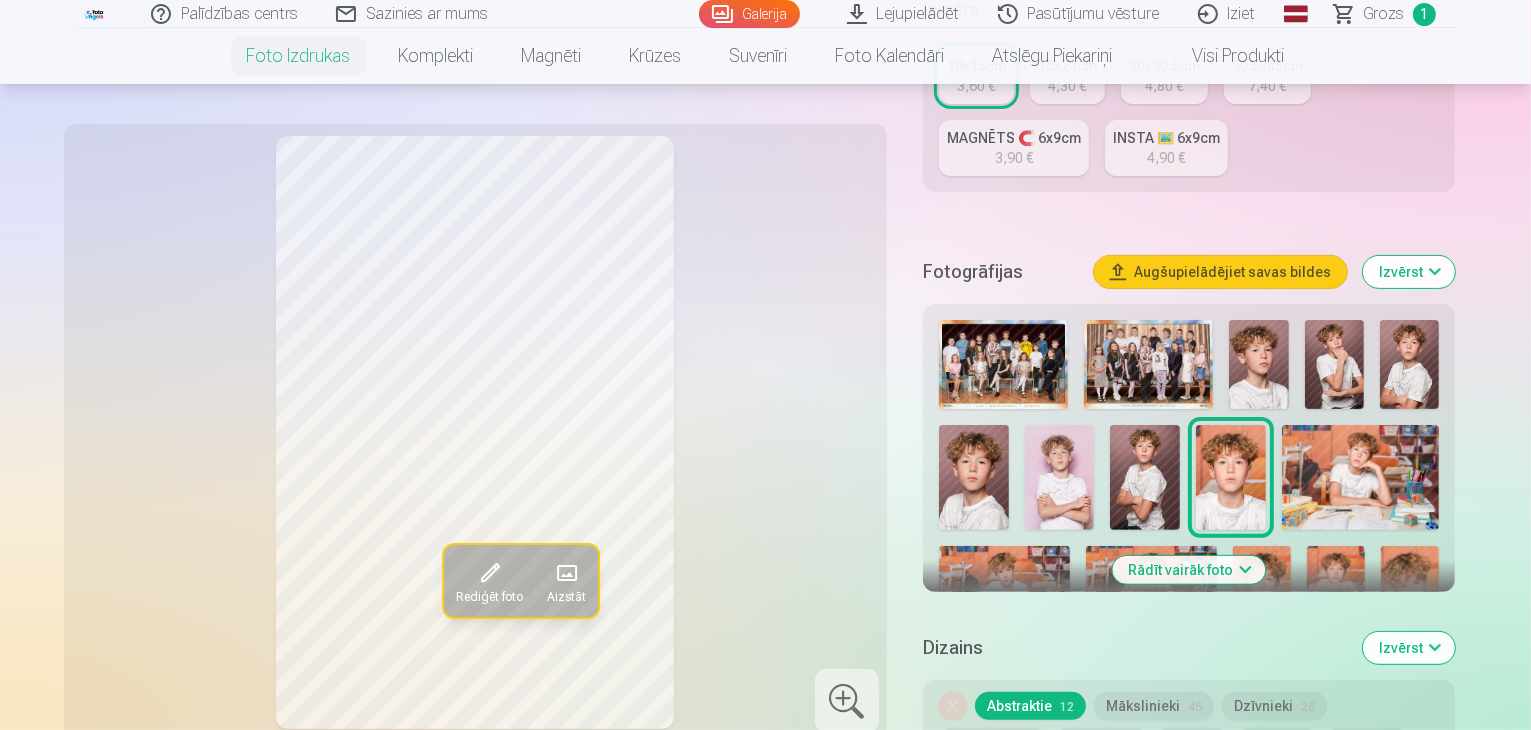 click at bounding box center [1360, 477] 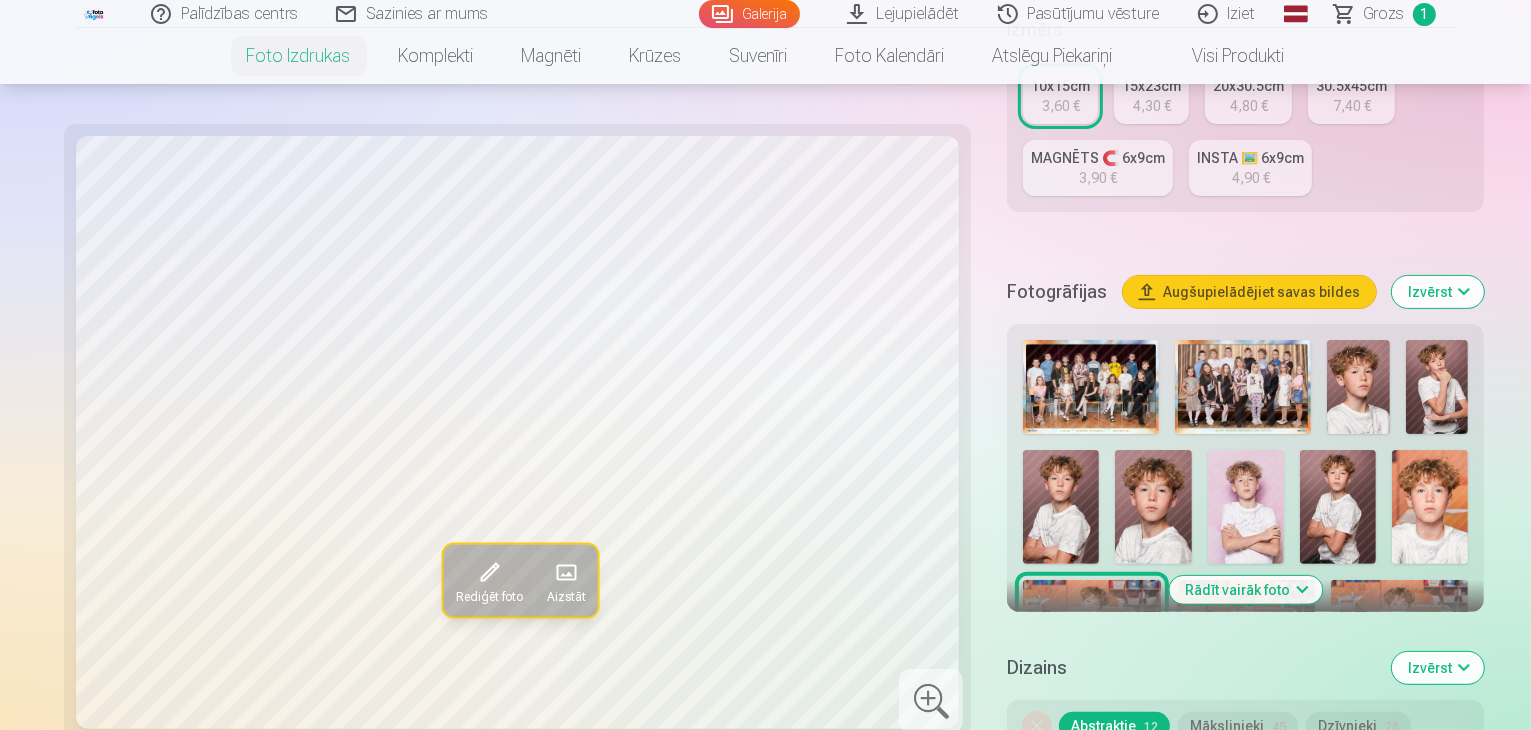 click at bounding box center [1246, 626] 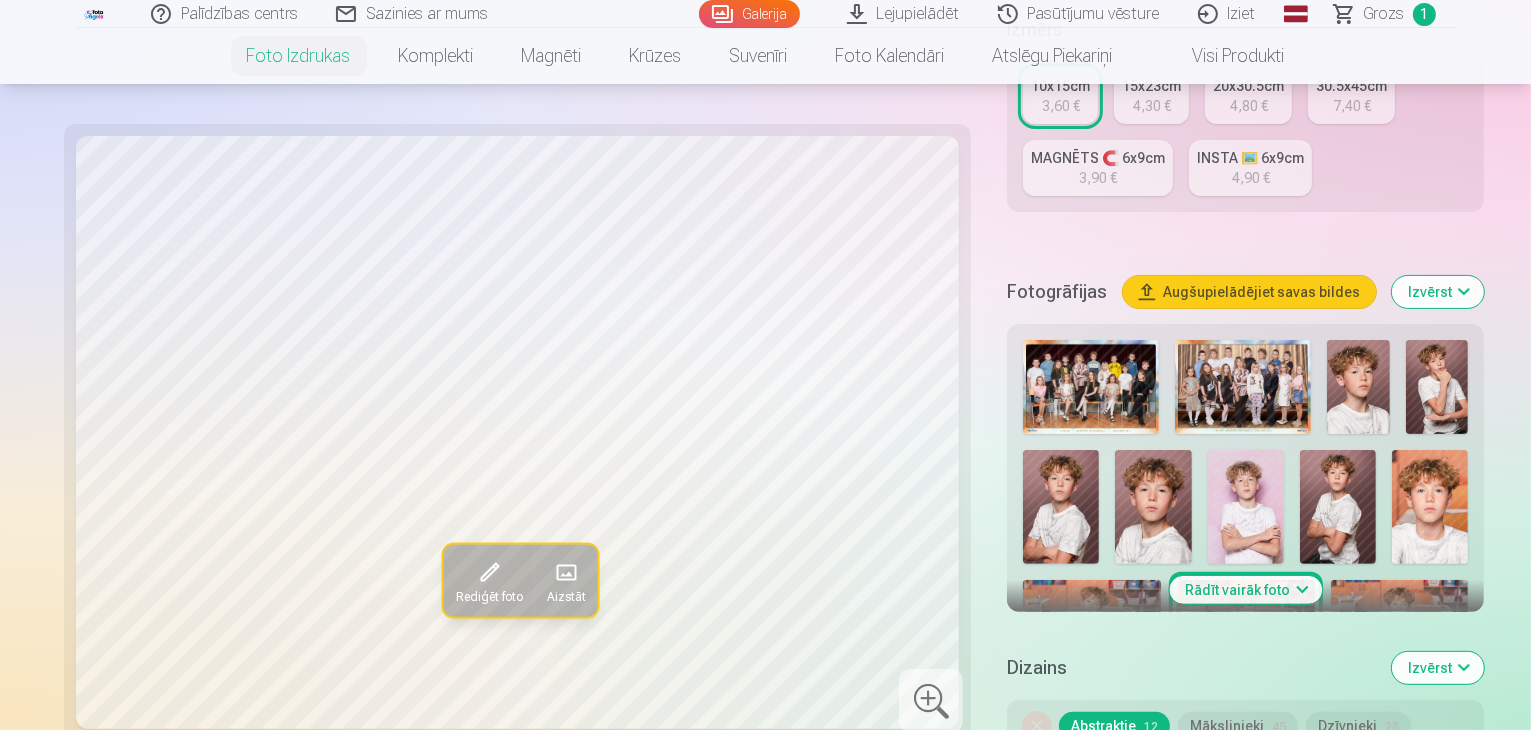 click at bounding box center [1400, 626] 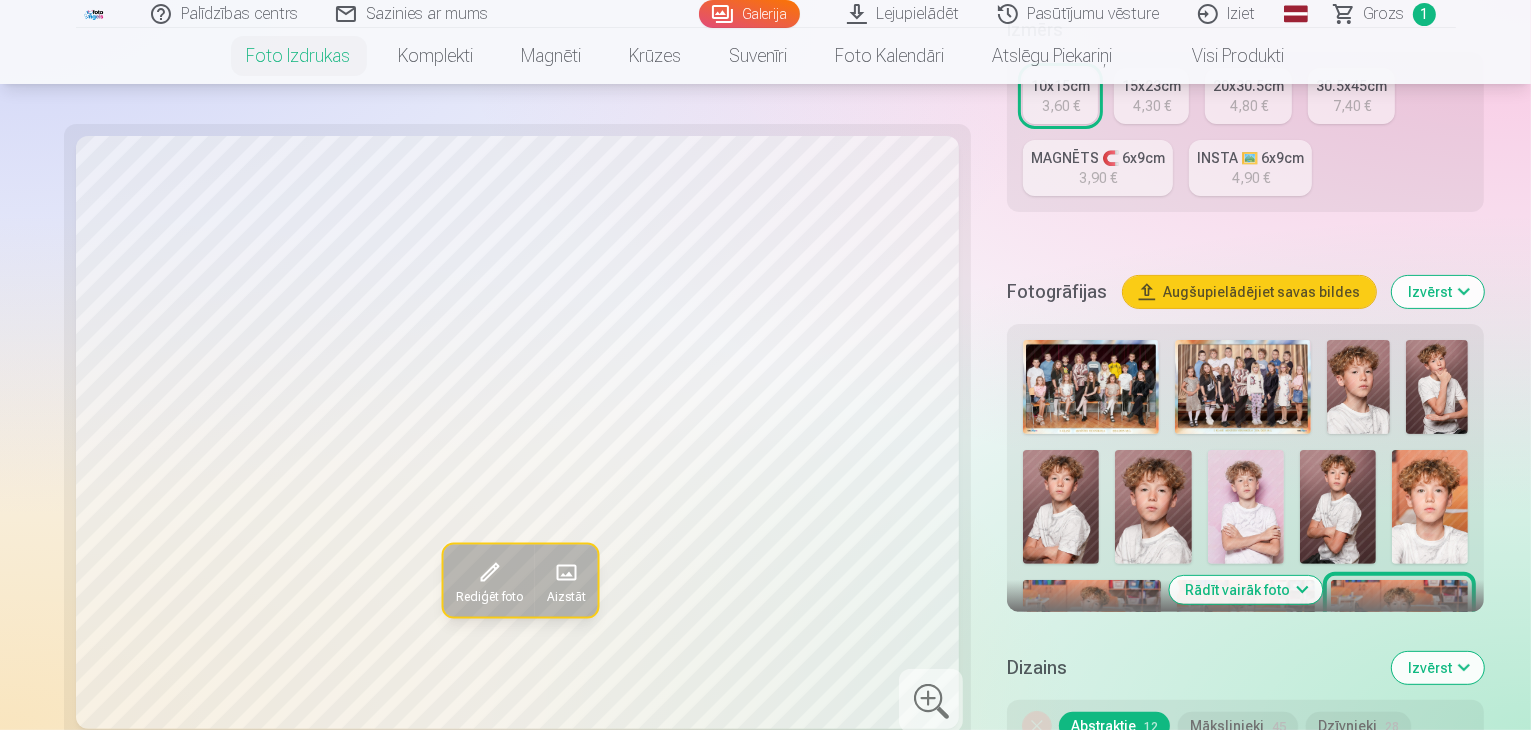 scroll, scrollTop: 600, scrollLeft: 0, axis: vertical 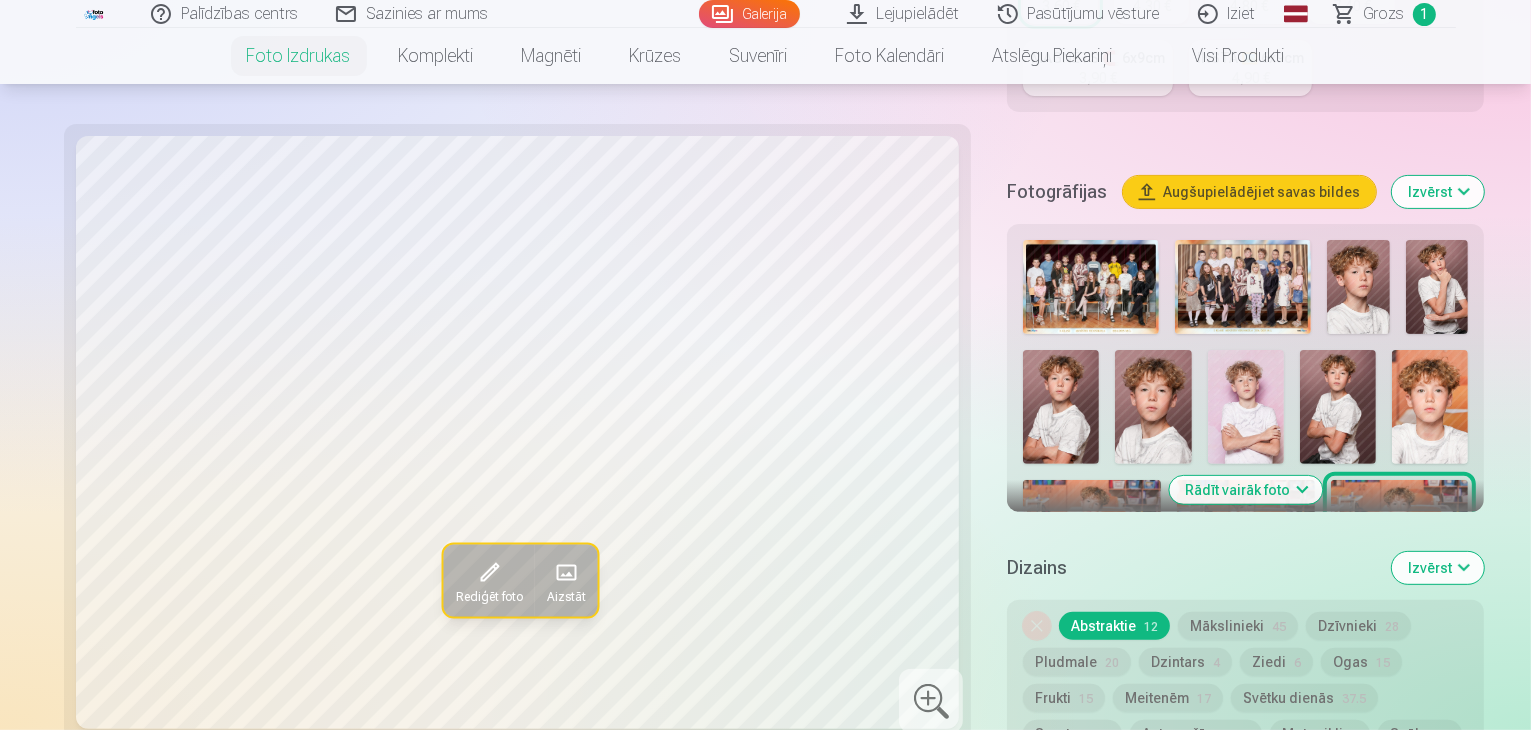 click on "Rādīt vairāk foto" at bounding box center (1245, 490) 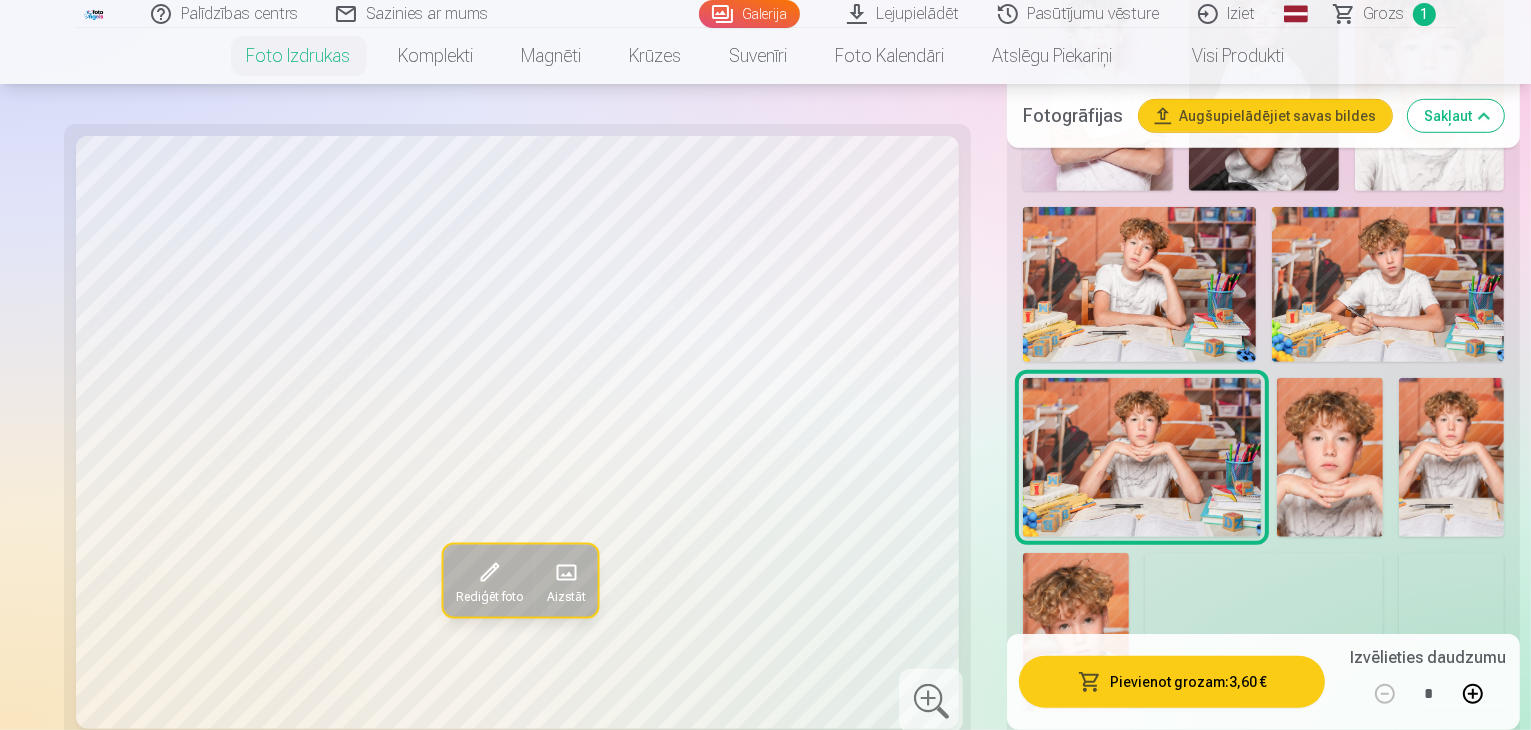 scroll, scrollTop: 1100, scrollLeft: 0, axis: vertical 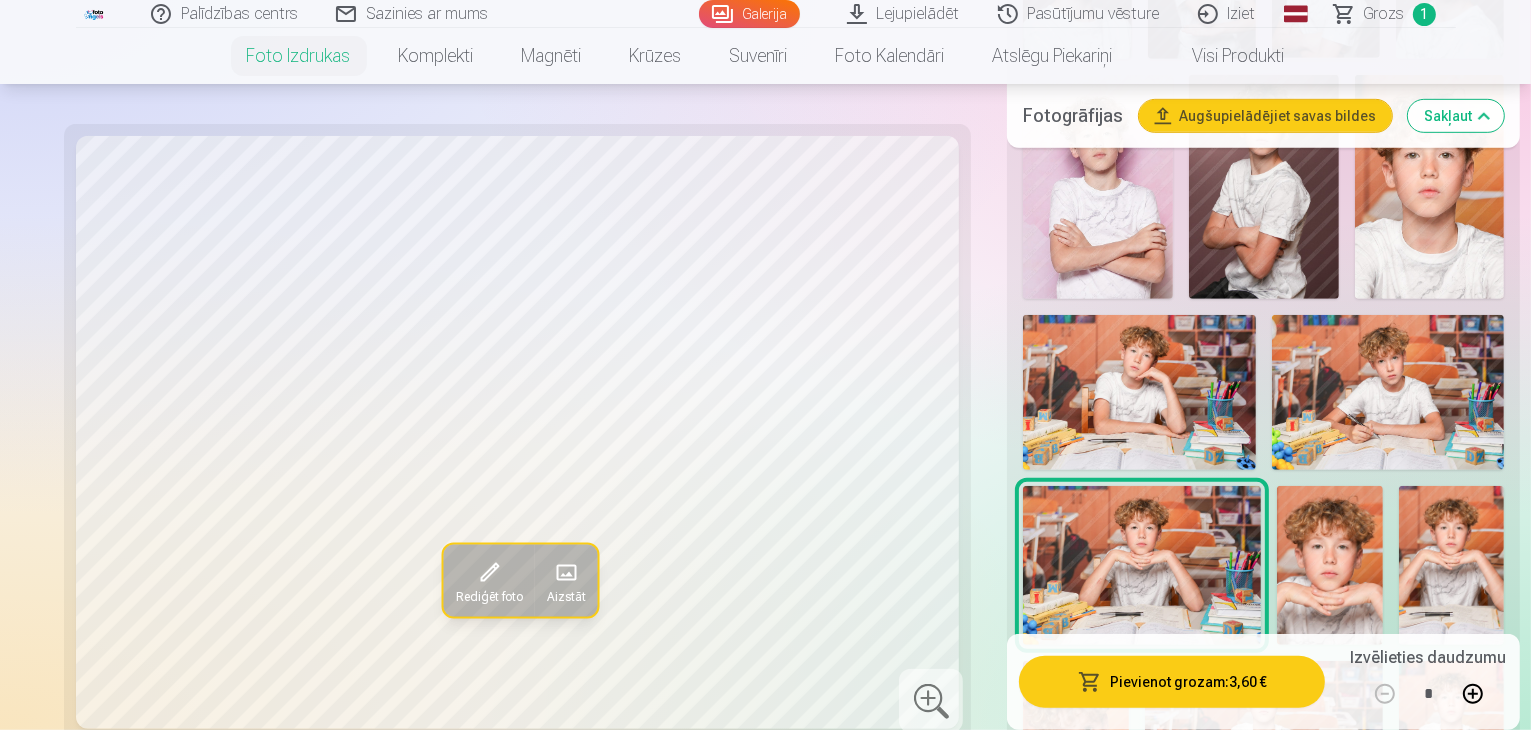 click at bounding box center [1330, 565] 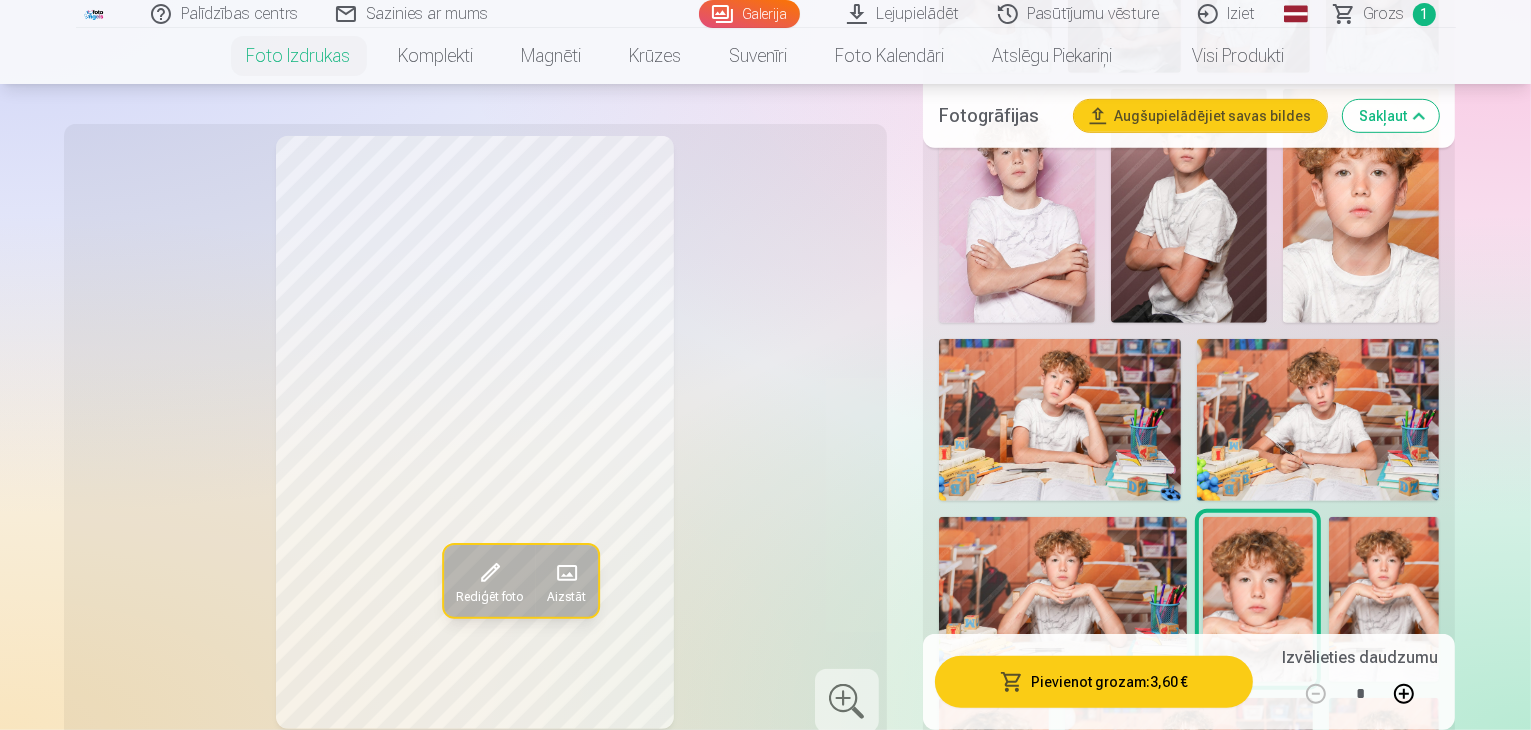 click at bounding box center [1384, 599] 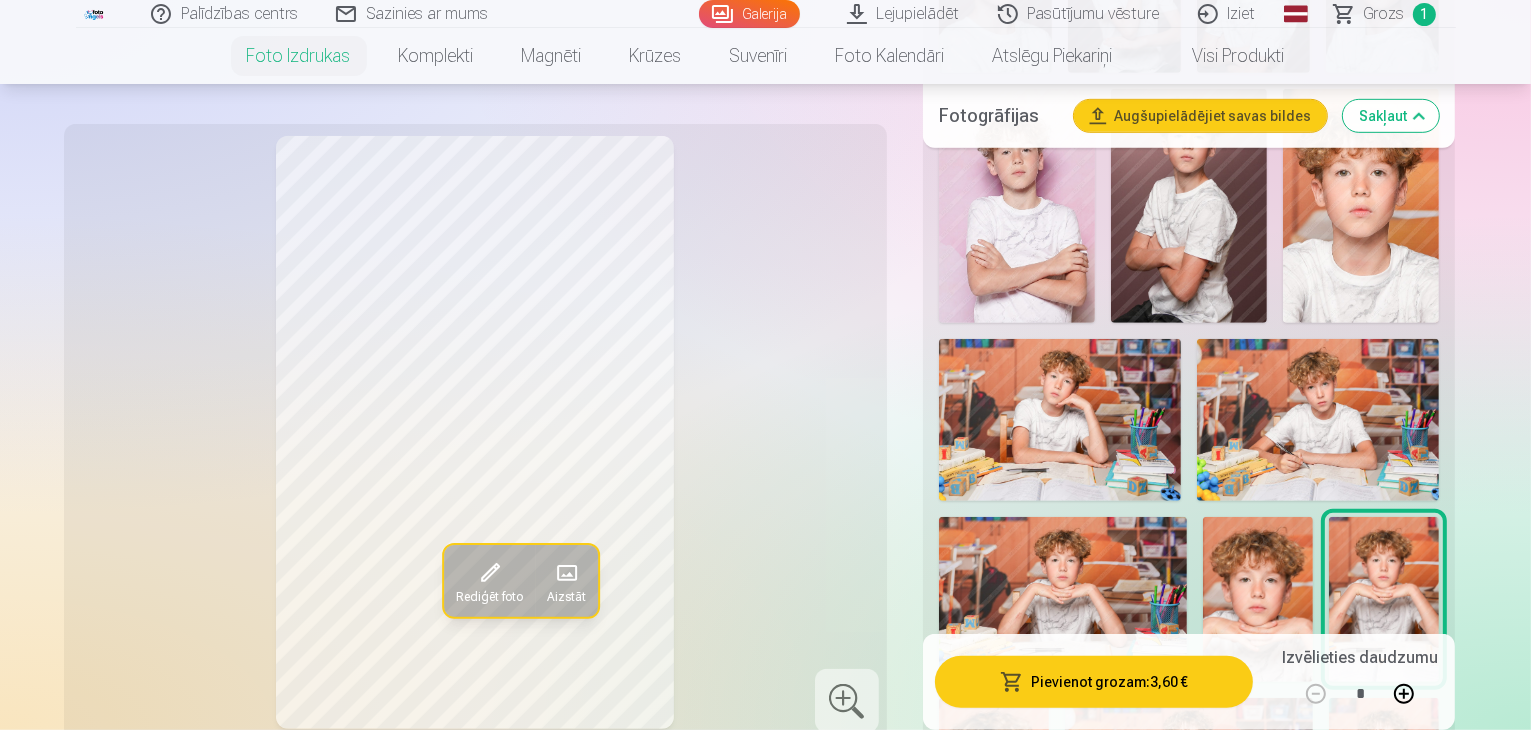 click at bounding box center [994, 781] 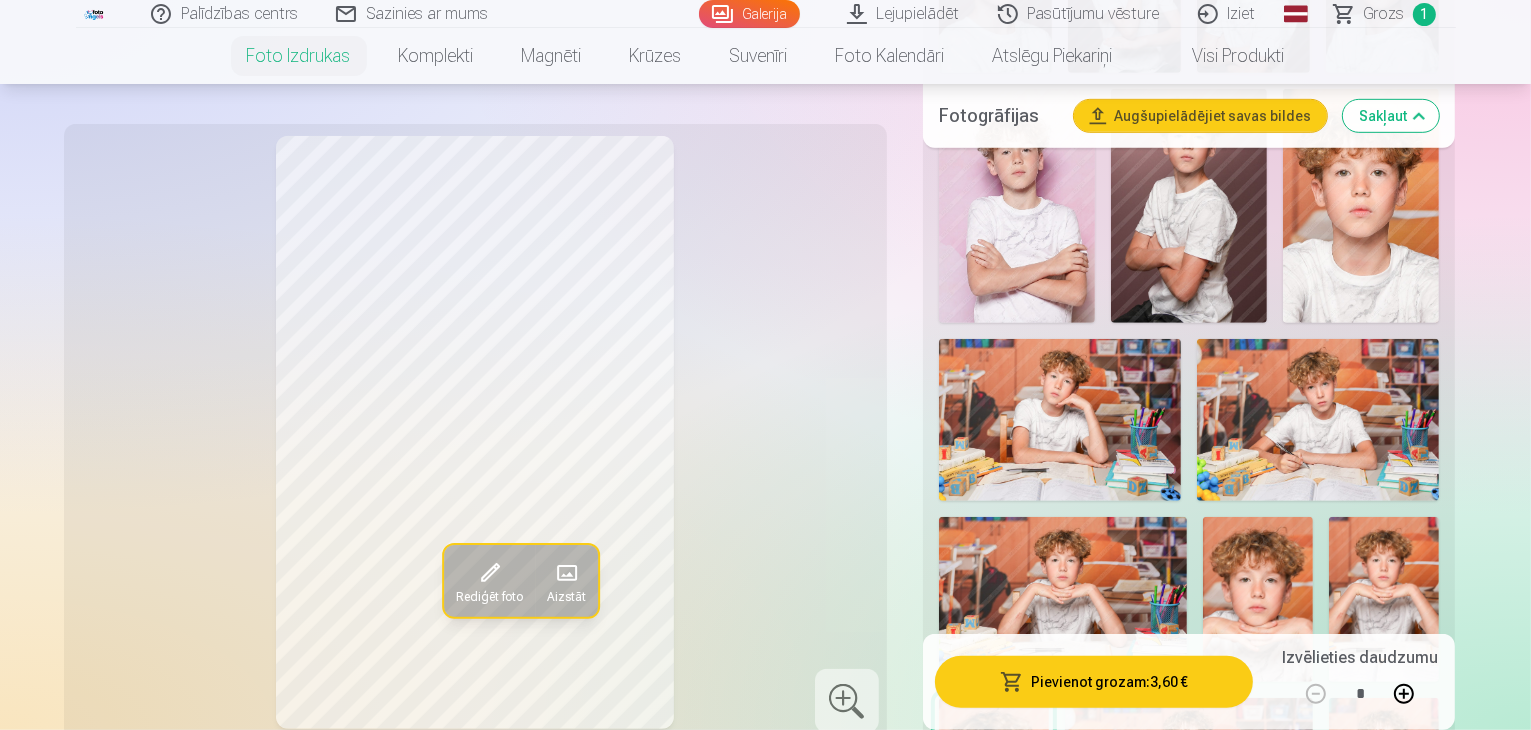 click at bounding box center (1384, 780) 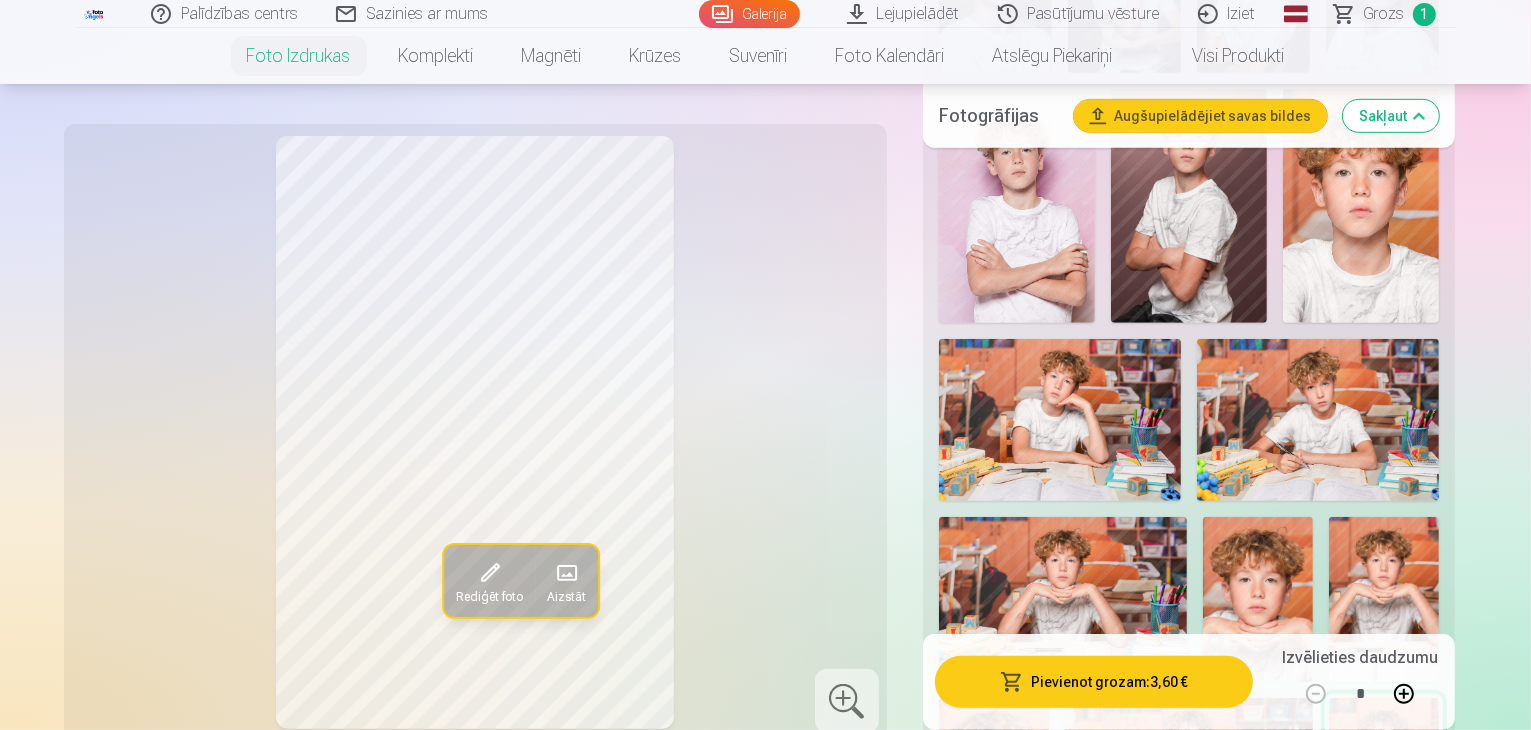 click at bounding box center (995, 965) 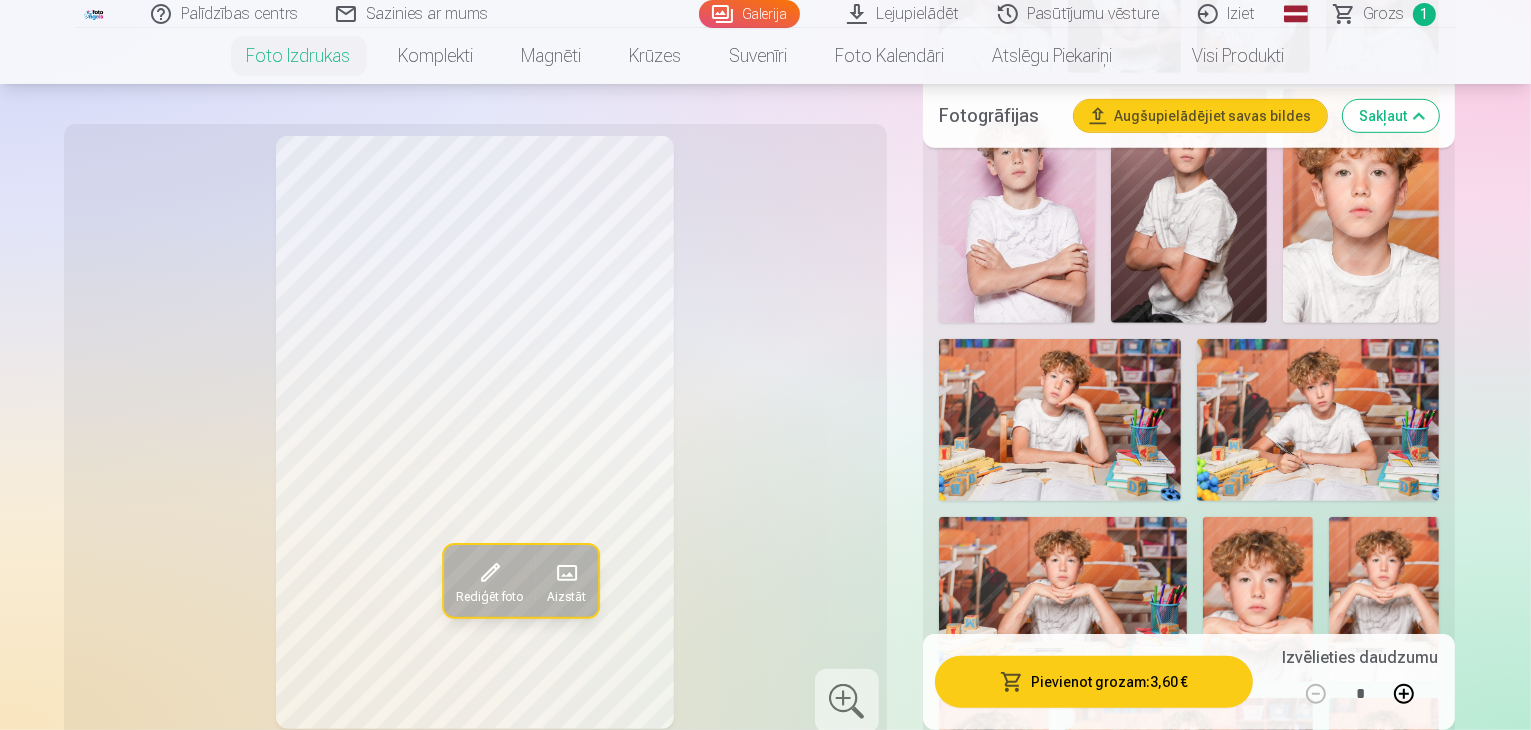 click at bounding box center [1124, 965] 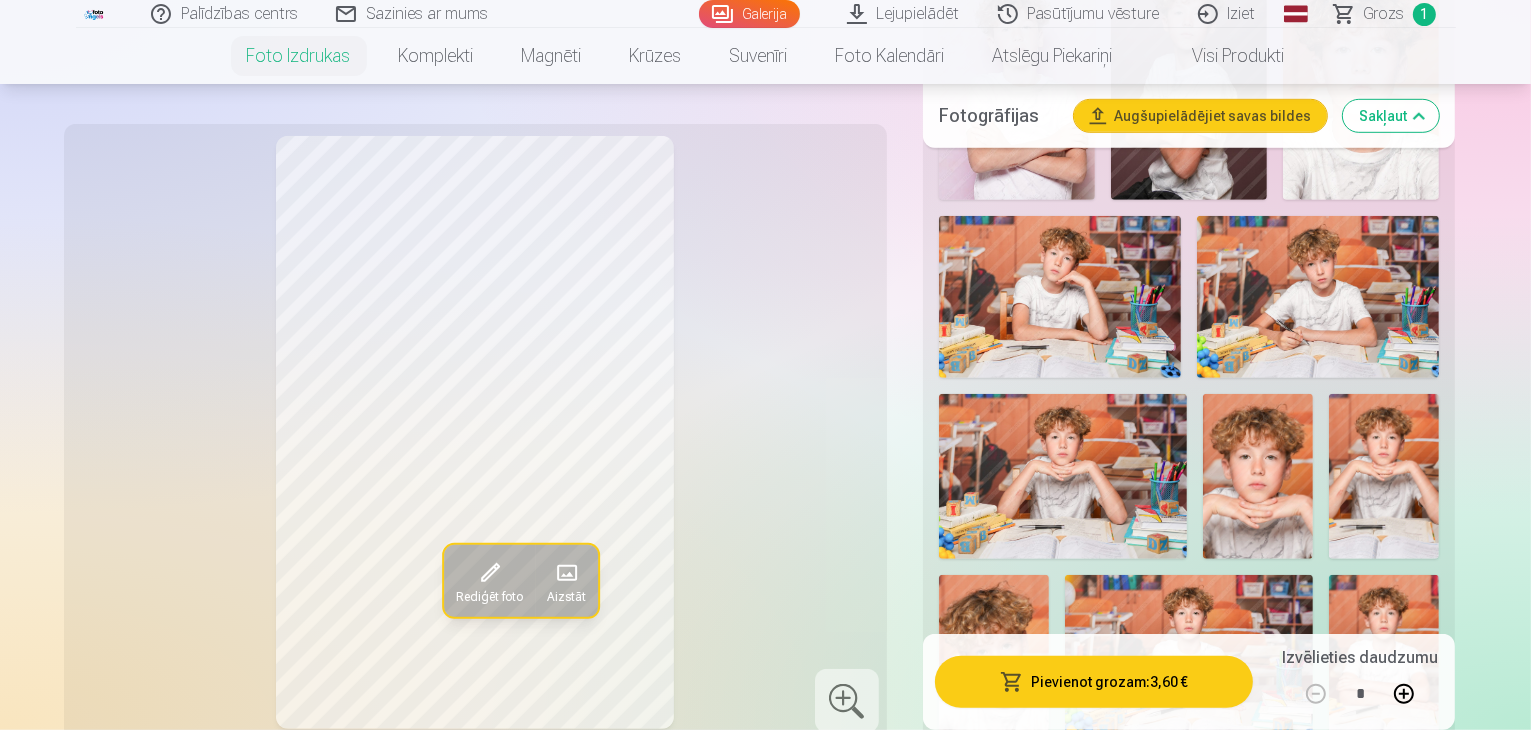 scroll, scrollTop: 1300, scrollLeft: 0, axis: vertical 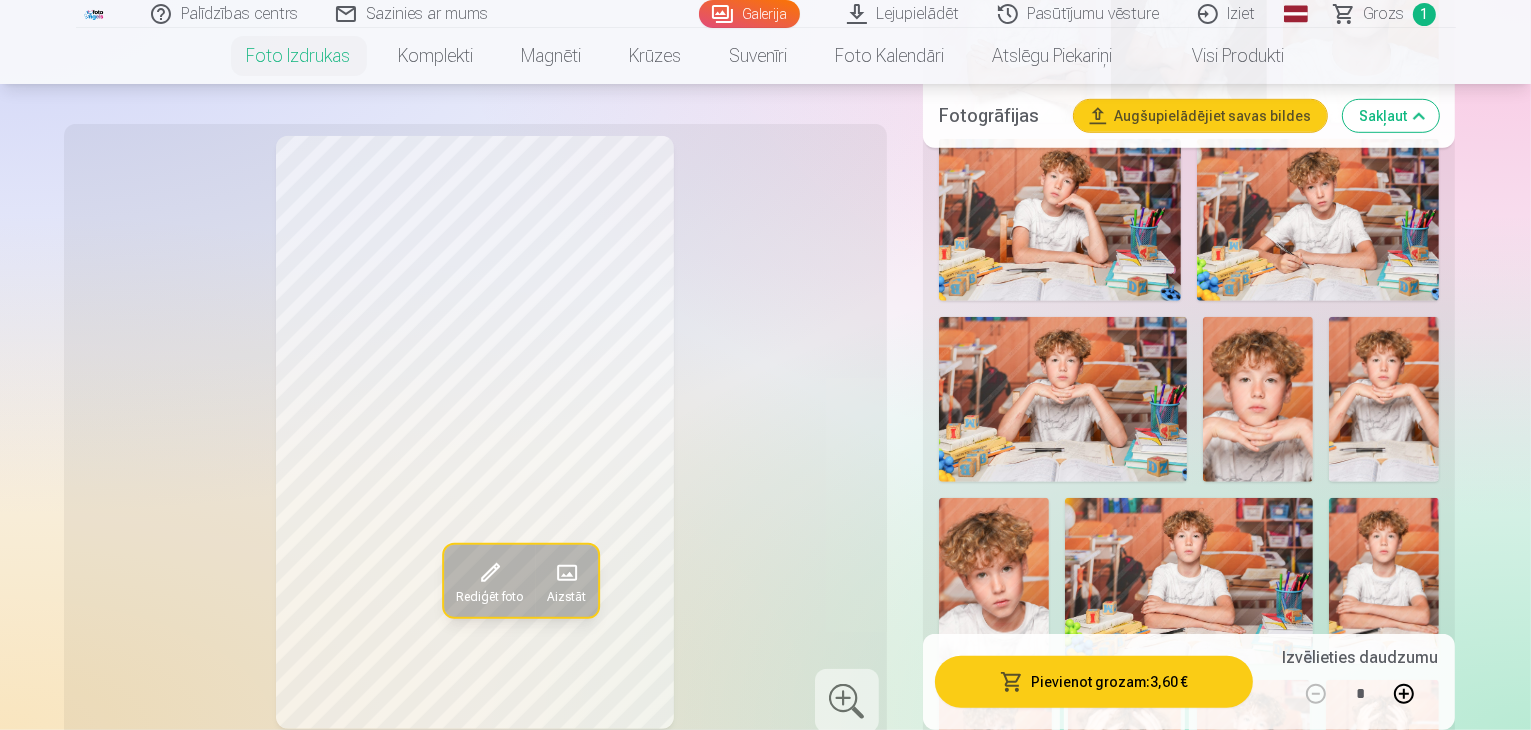 click at bounding box center (1258, 1188) 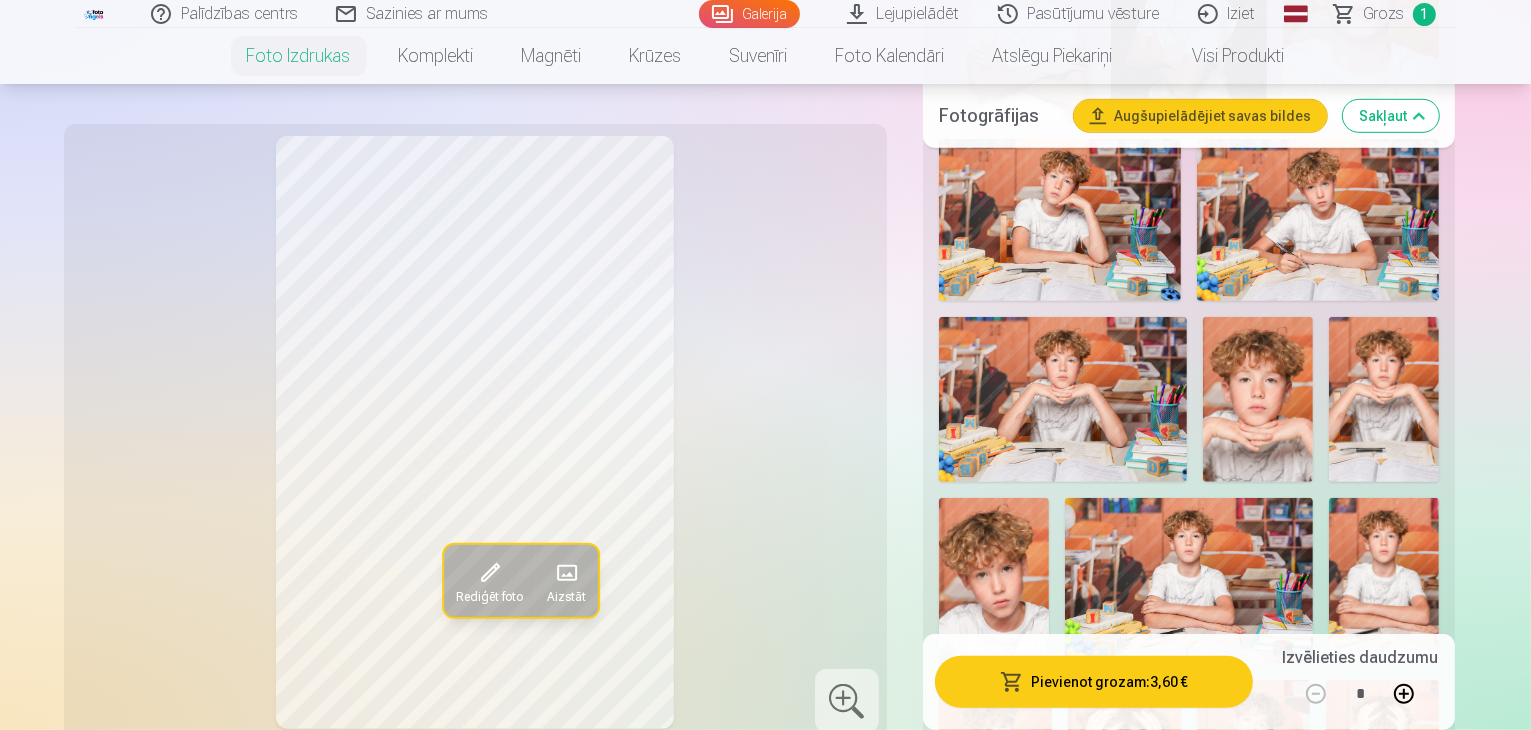 click at bounding box center (1063, 1187) 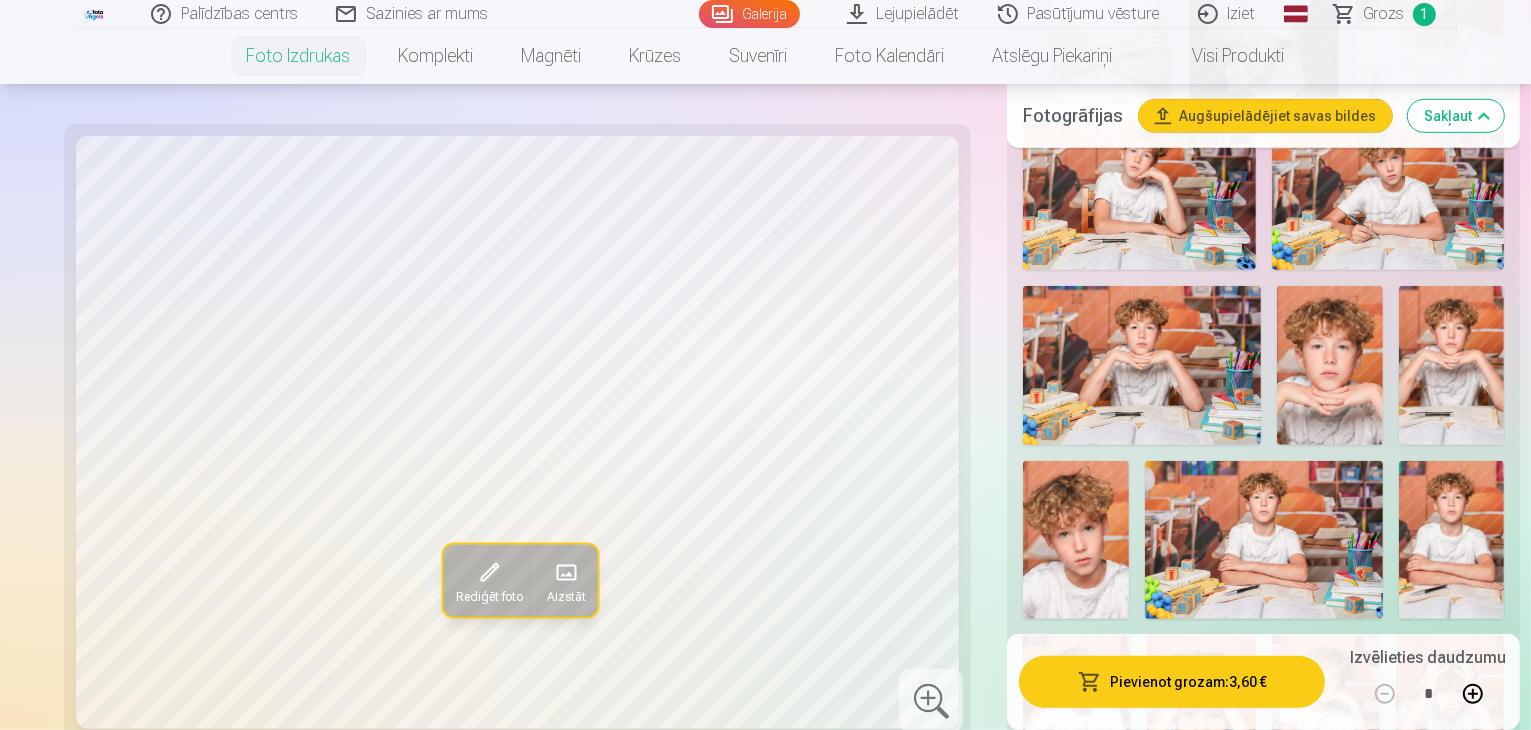 click at bounding box center (1330, 1123) 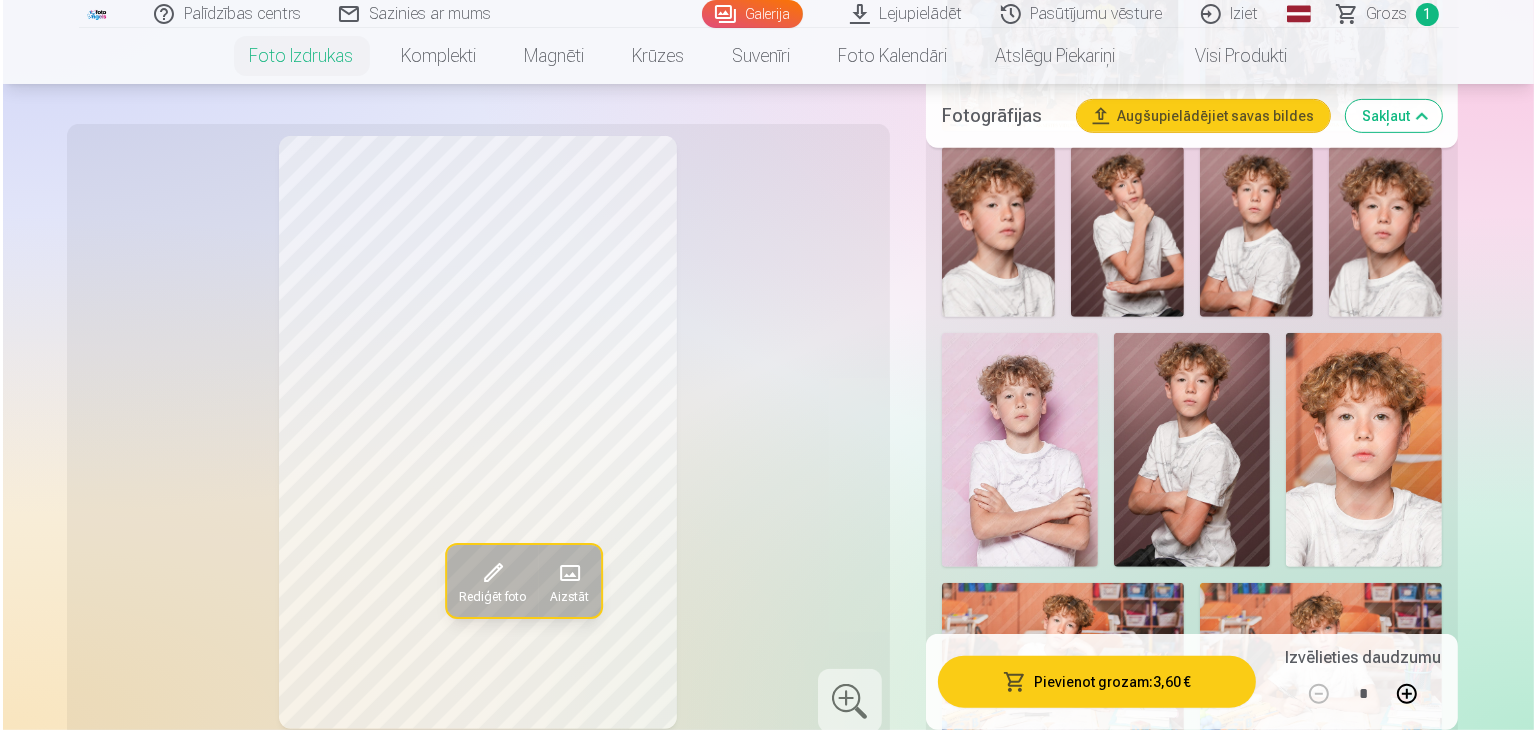 scroll, scrollTop: 1100, scrollLeft: 0, axis: vertical 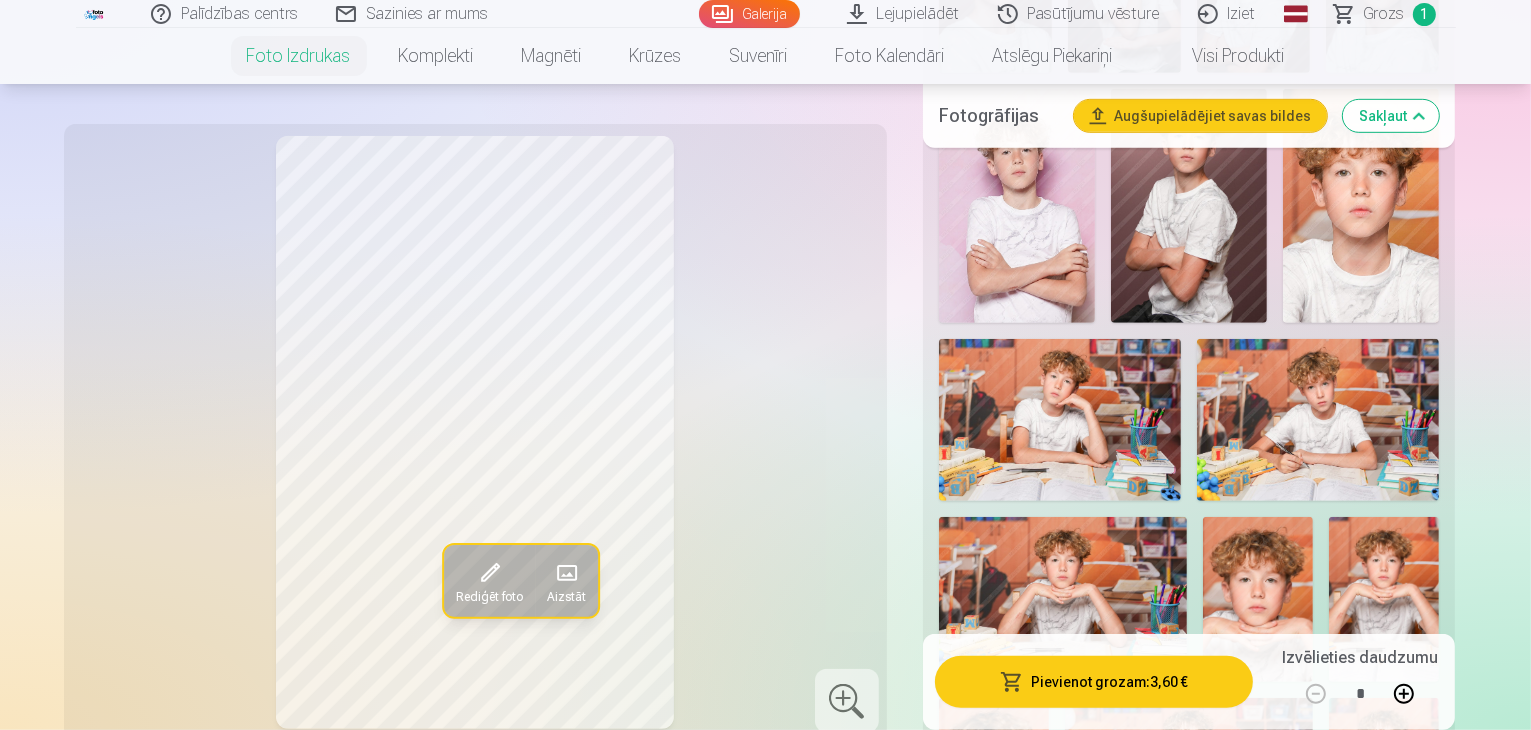 click on "Pievienot grozam :  3,60 €" at bounding box center (1094, 682) 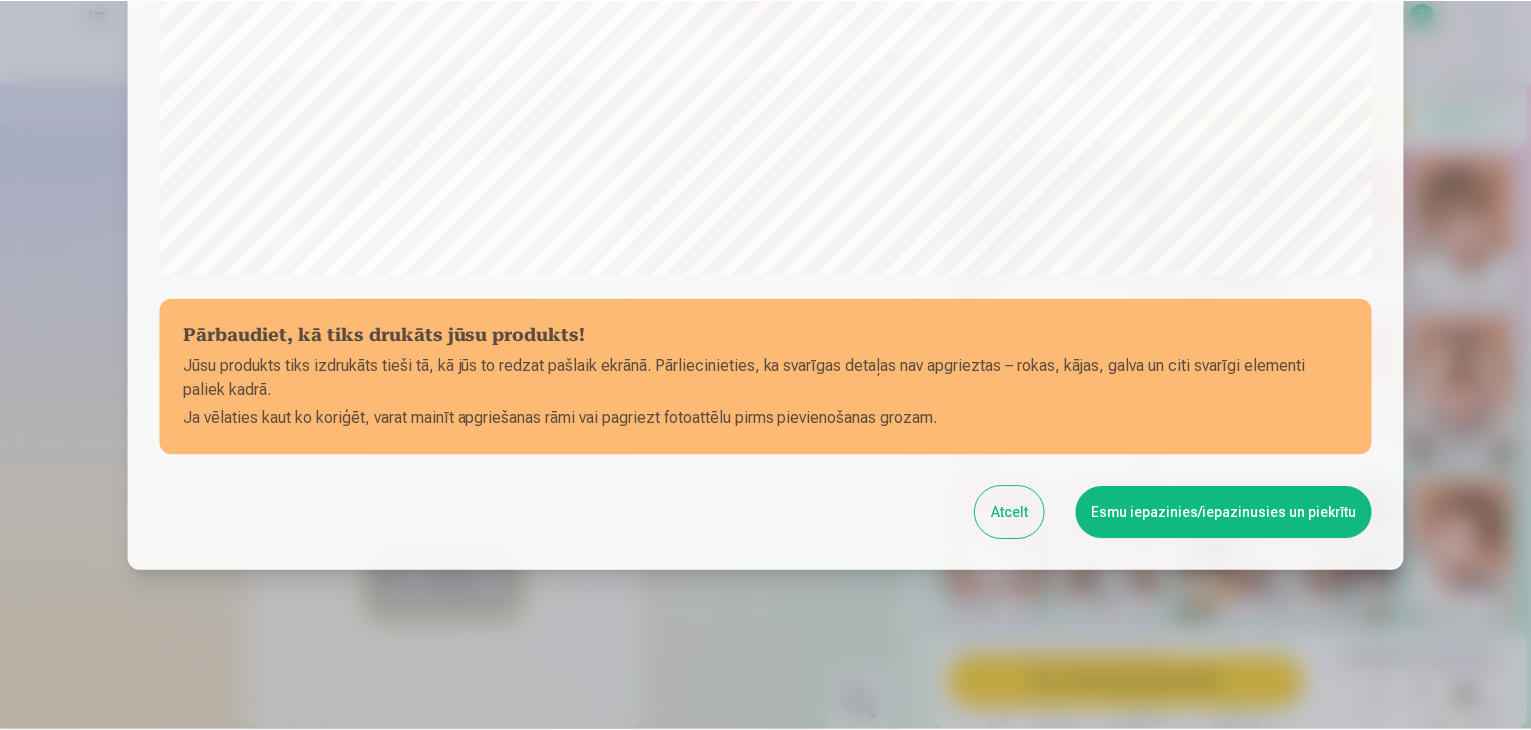 scroll, scrollTop: 710, scrollLeft: 0, axis: vertical 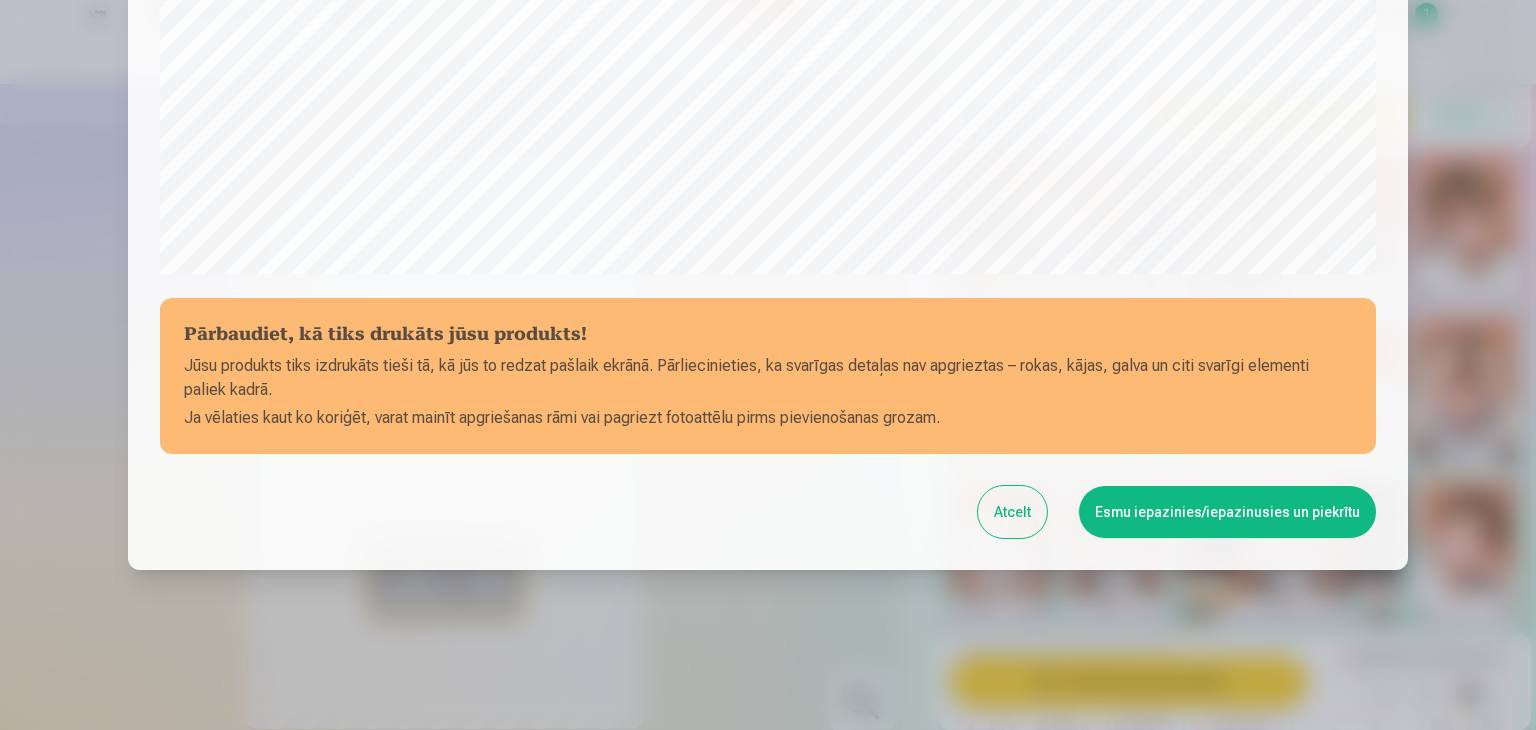 click on "Esmu iepazinies/iepazinusies un piekrītu" at bounding box center (1227, 512) 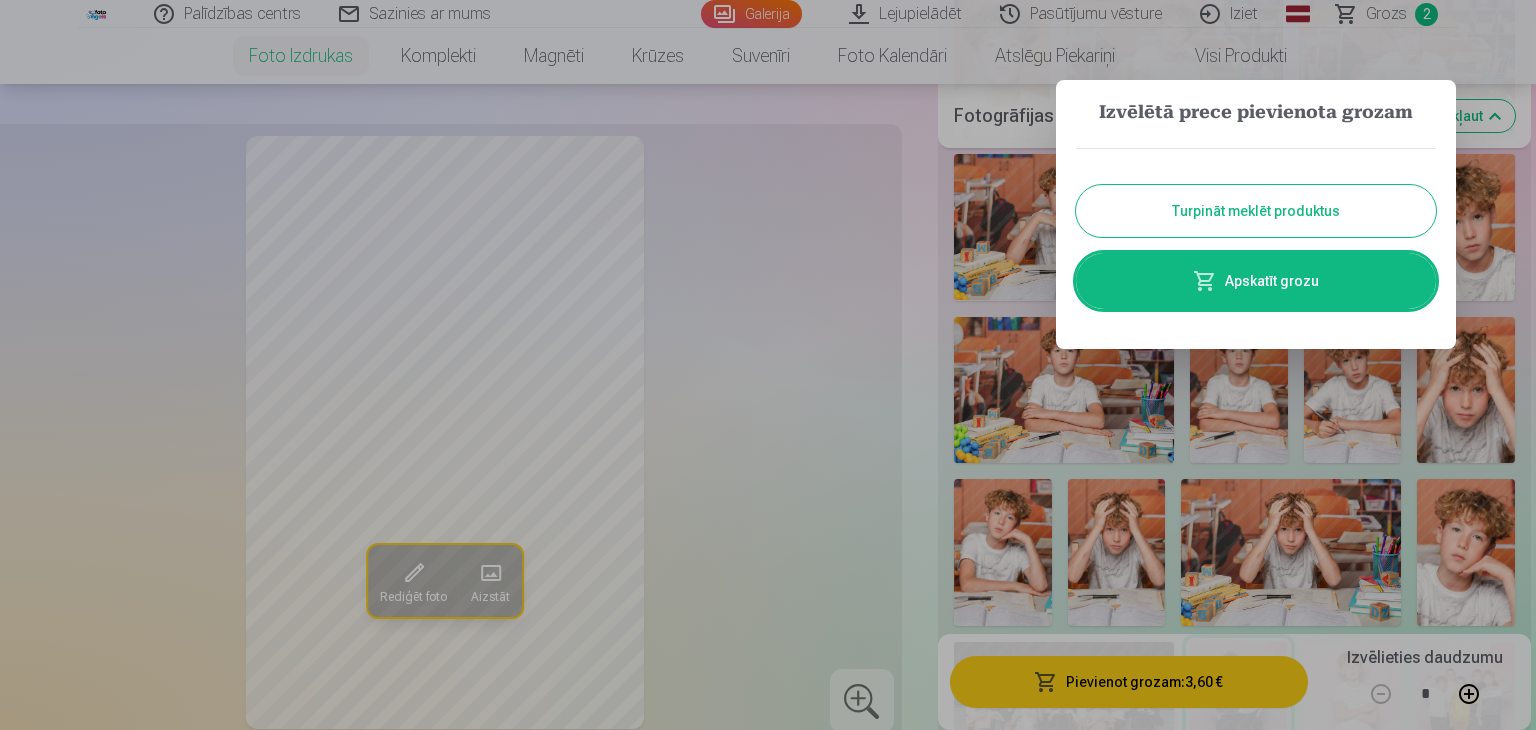 click on "Turpināt meklēt produktus" at bounding box center [1256, 211] 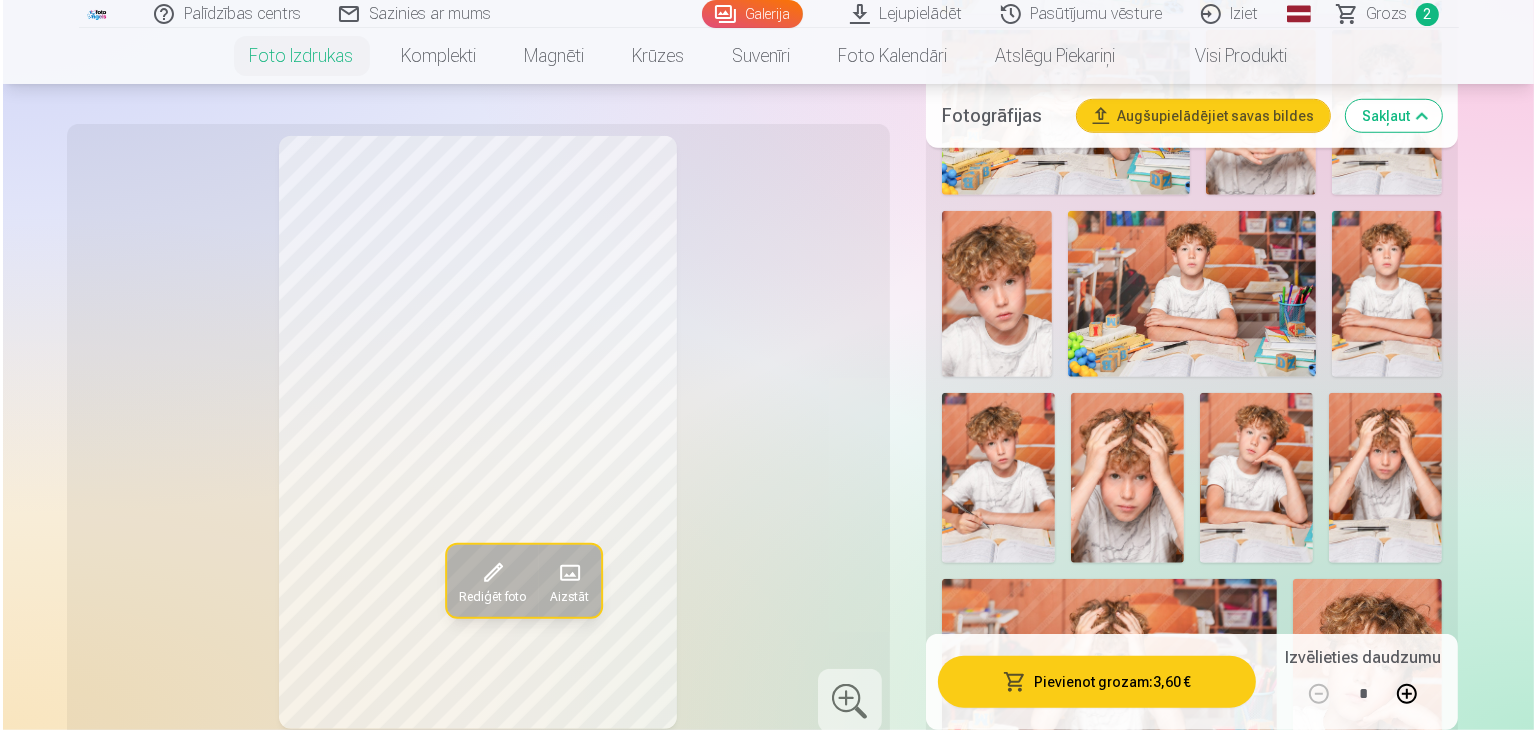 scroll, scrollTop: 1600, scrollLeft: 0, axis: vertical 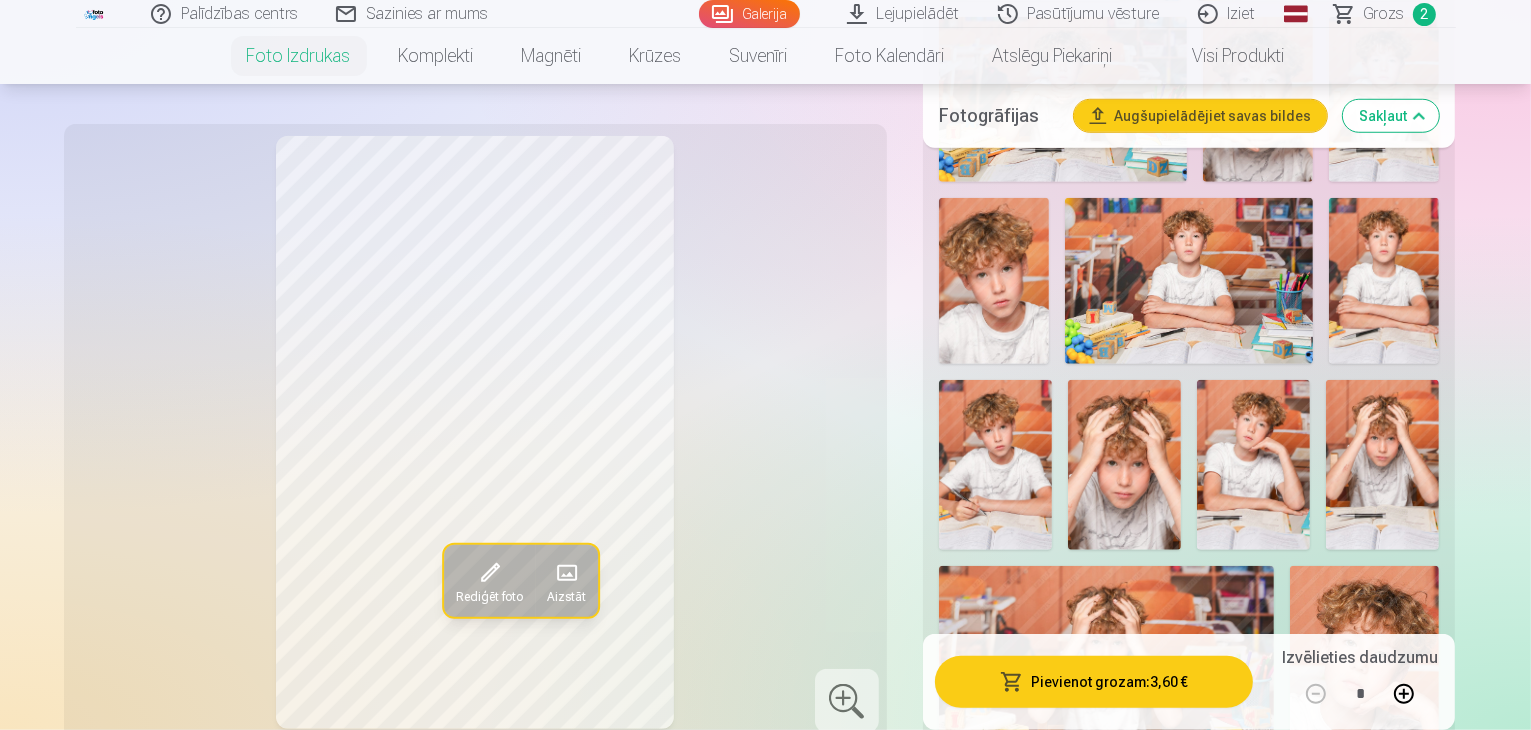 click at bounding box center [995, 1072] 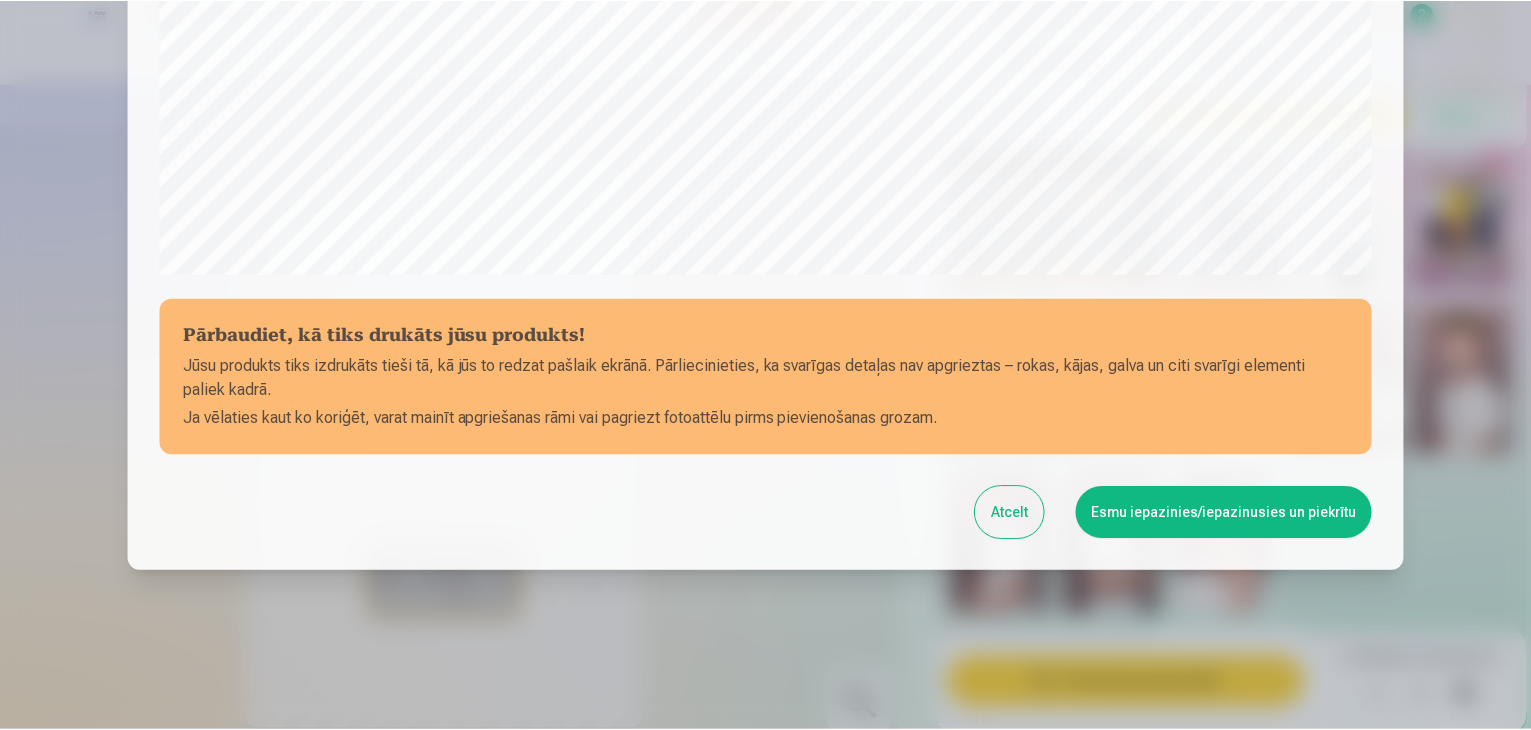scroll, scrollTop: 710, scrollLeft: 0, axis: vertical 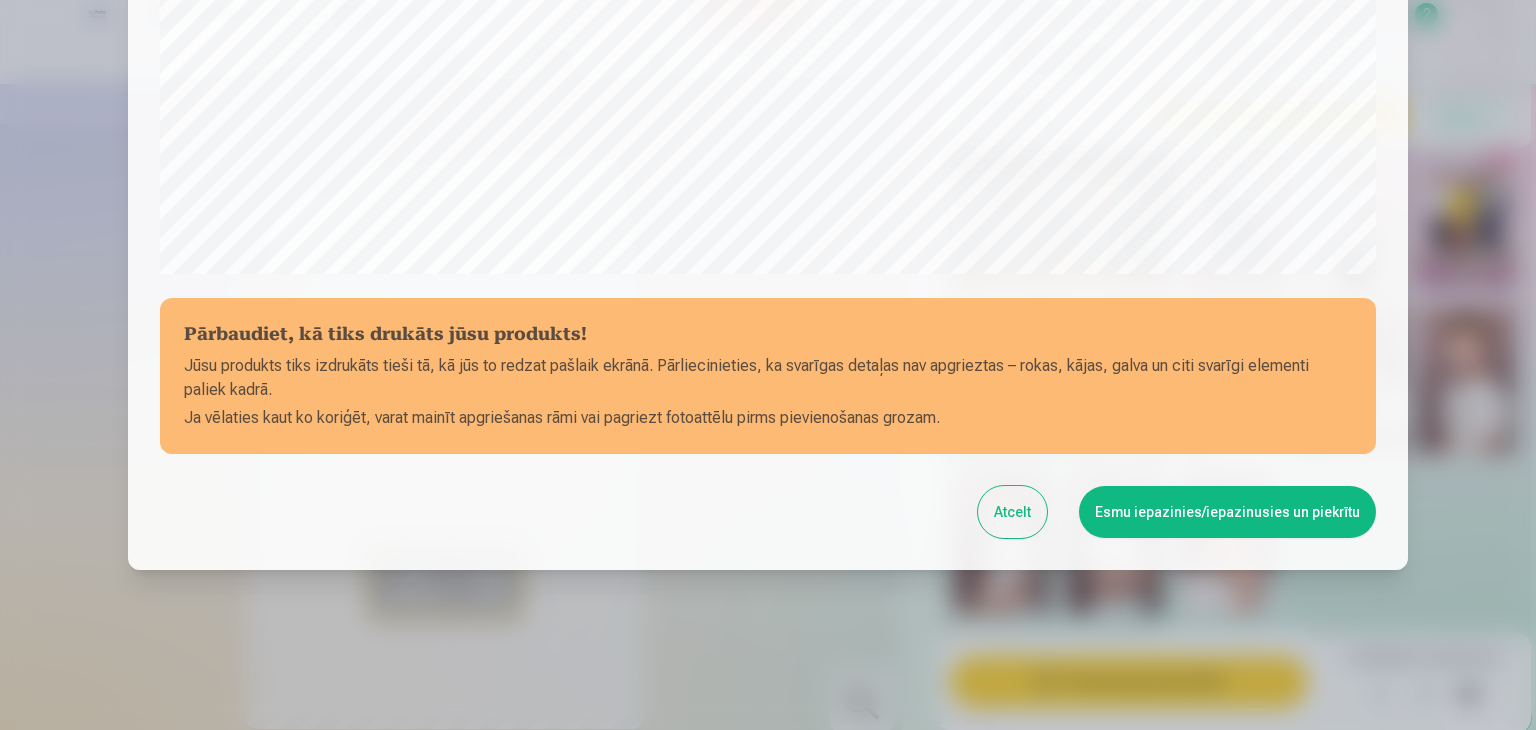 click on "Esmu iepazinies/iepazinusies un piekrītu" at bounding box center [1227, 512] 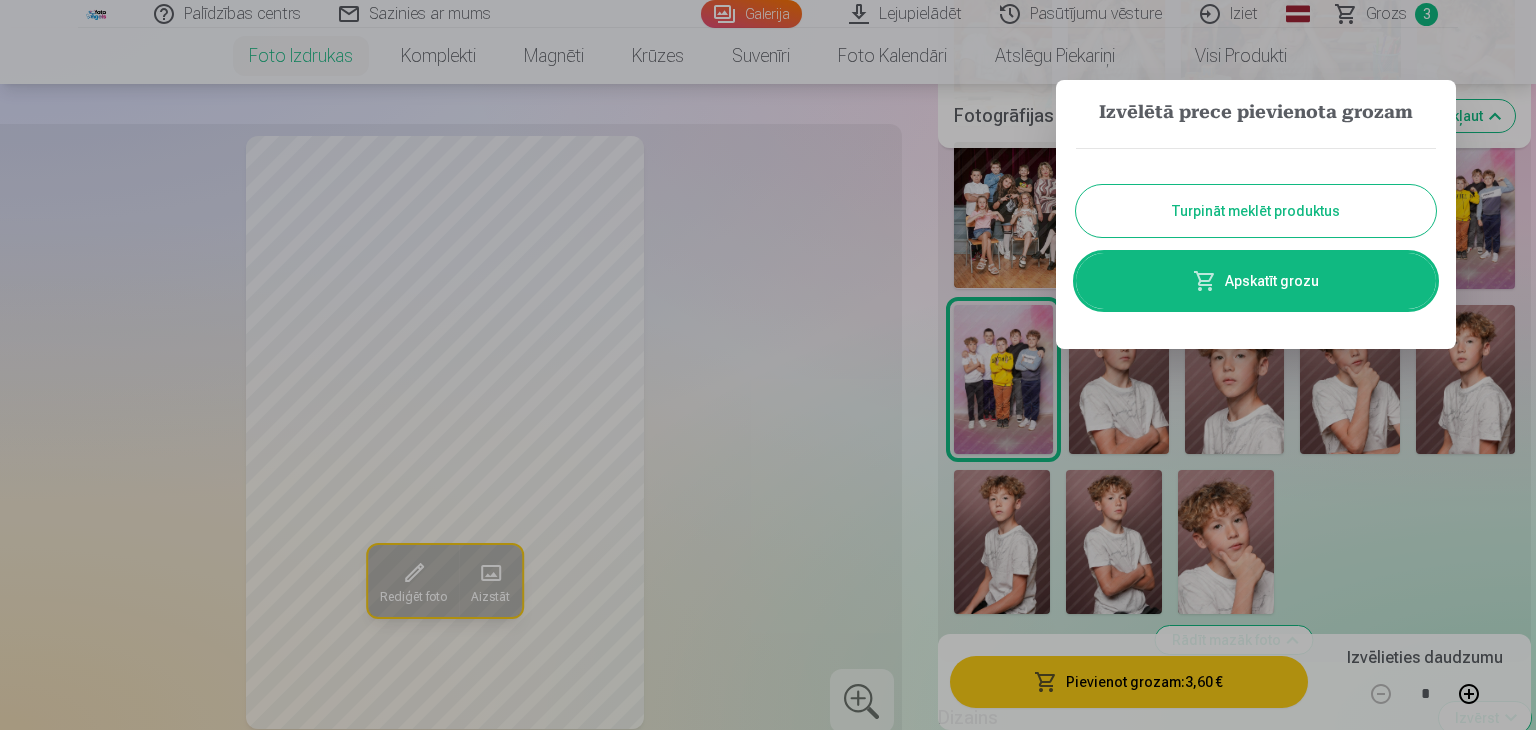 click on "Turpināt meklēt produktus" at bounding box center (1256, 211) 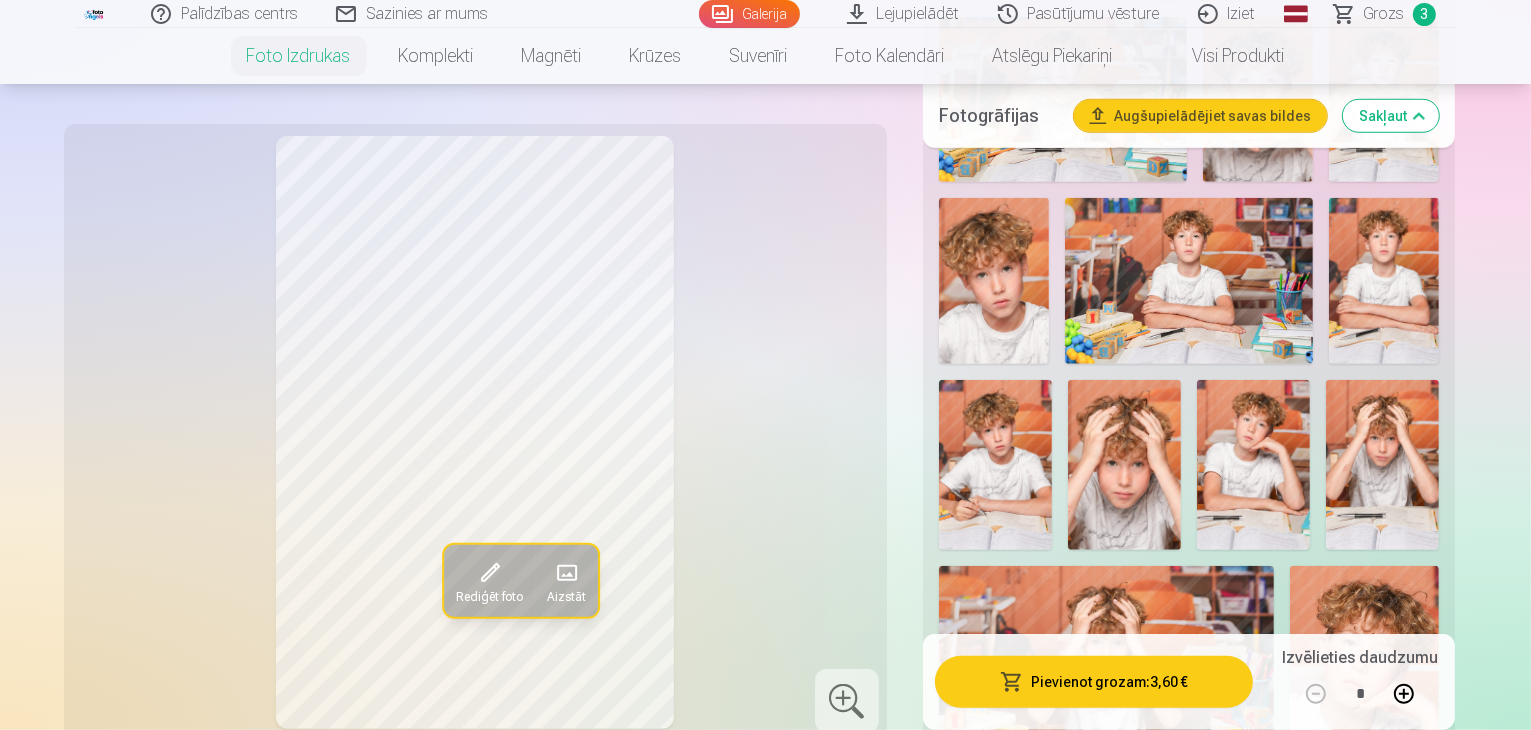 click at bounding box center (1253, 1072) 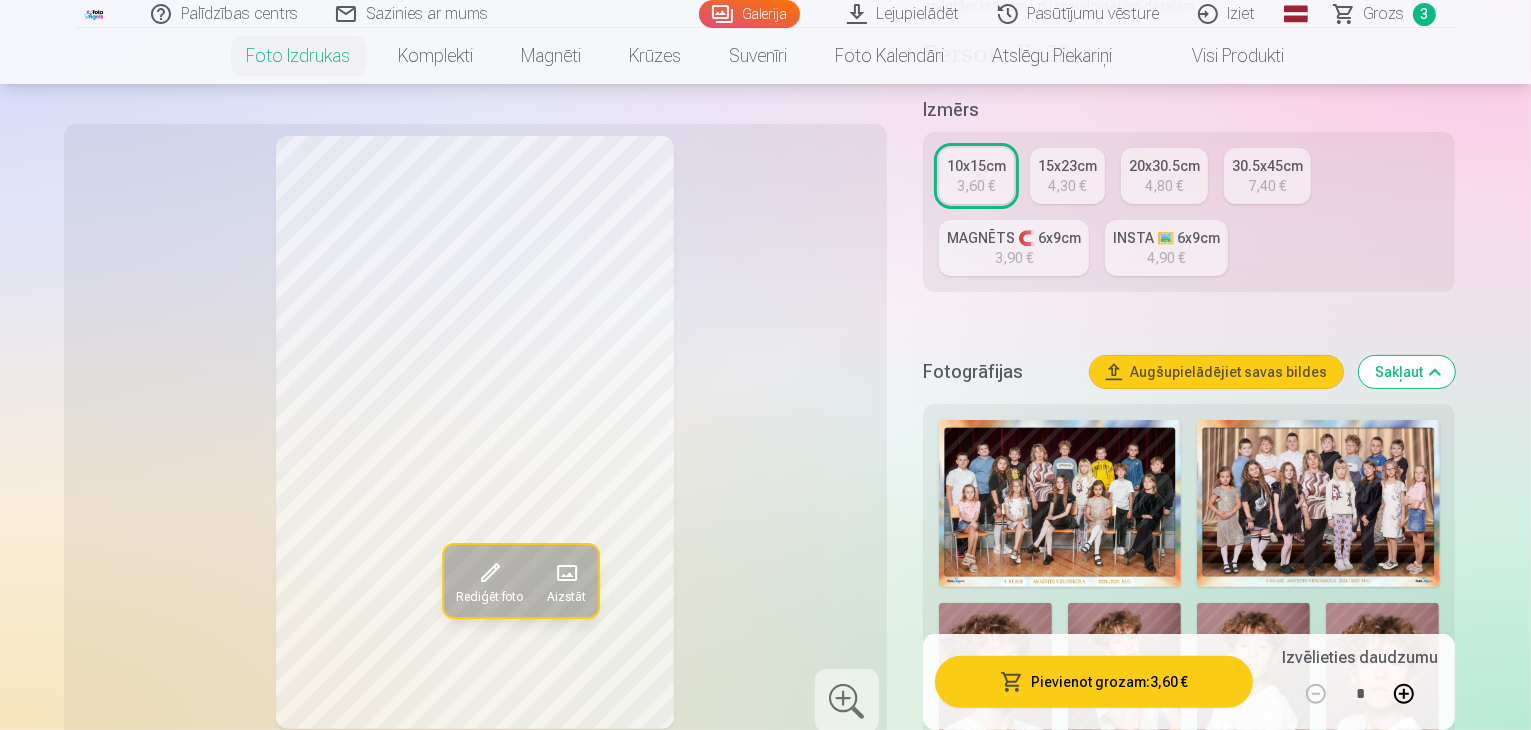 scroll, scrollTop: 0, scrollLeft: 0, axis: both 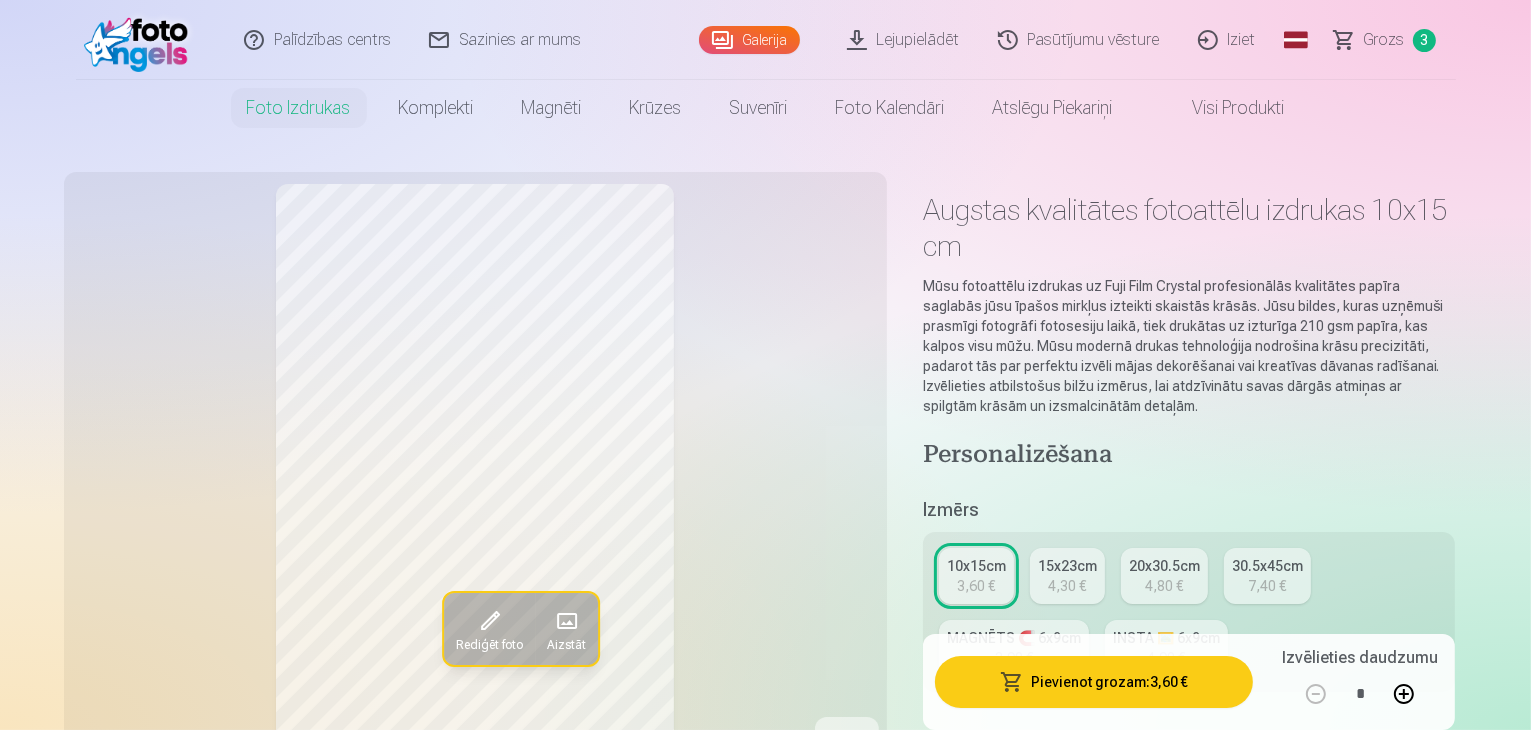 click on "Grozs" at bounding box center (1384, 40) 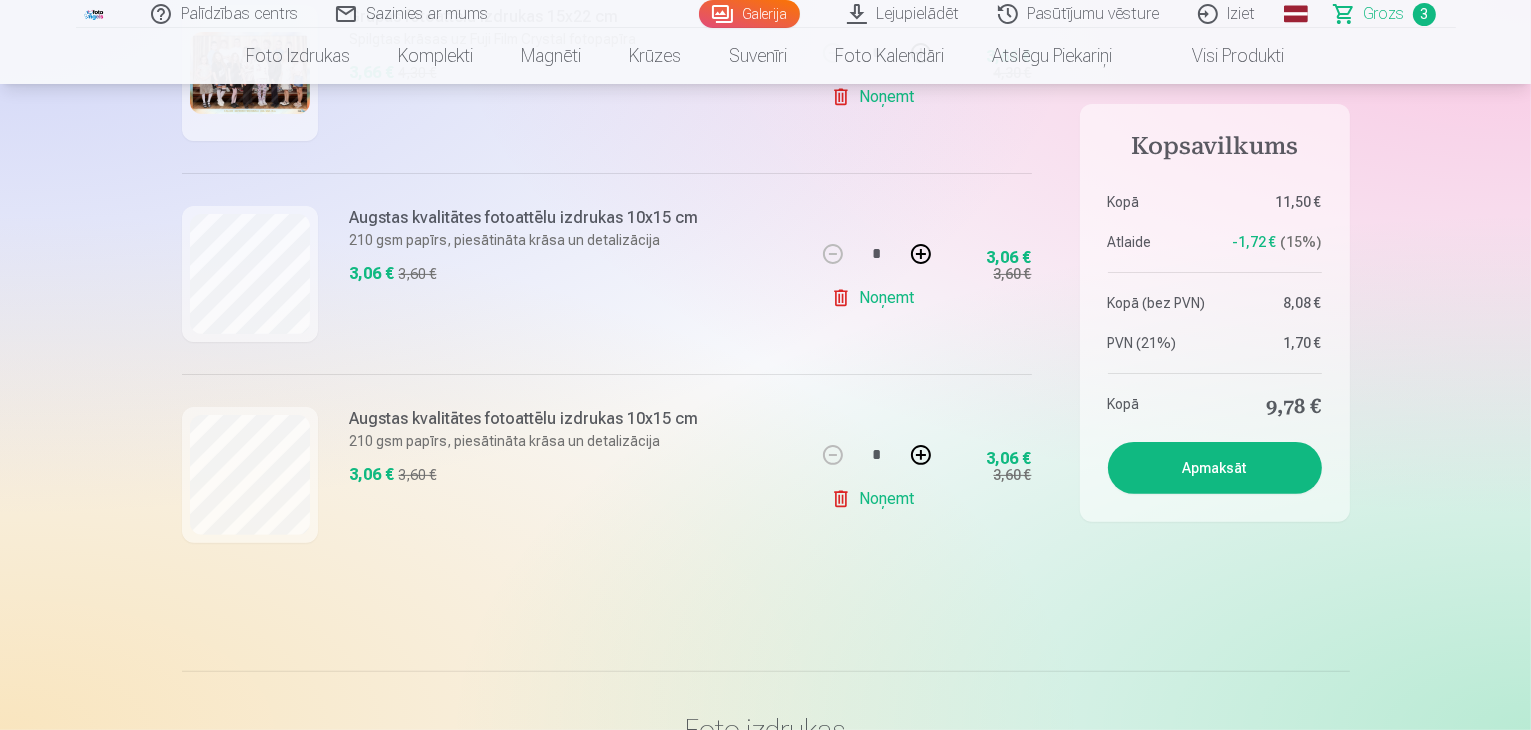 scroll, scrollTop: 0, scrollLeft: 0, axis: both 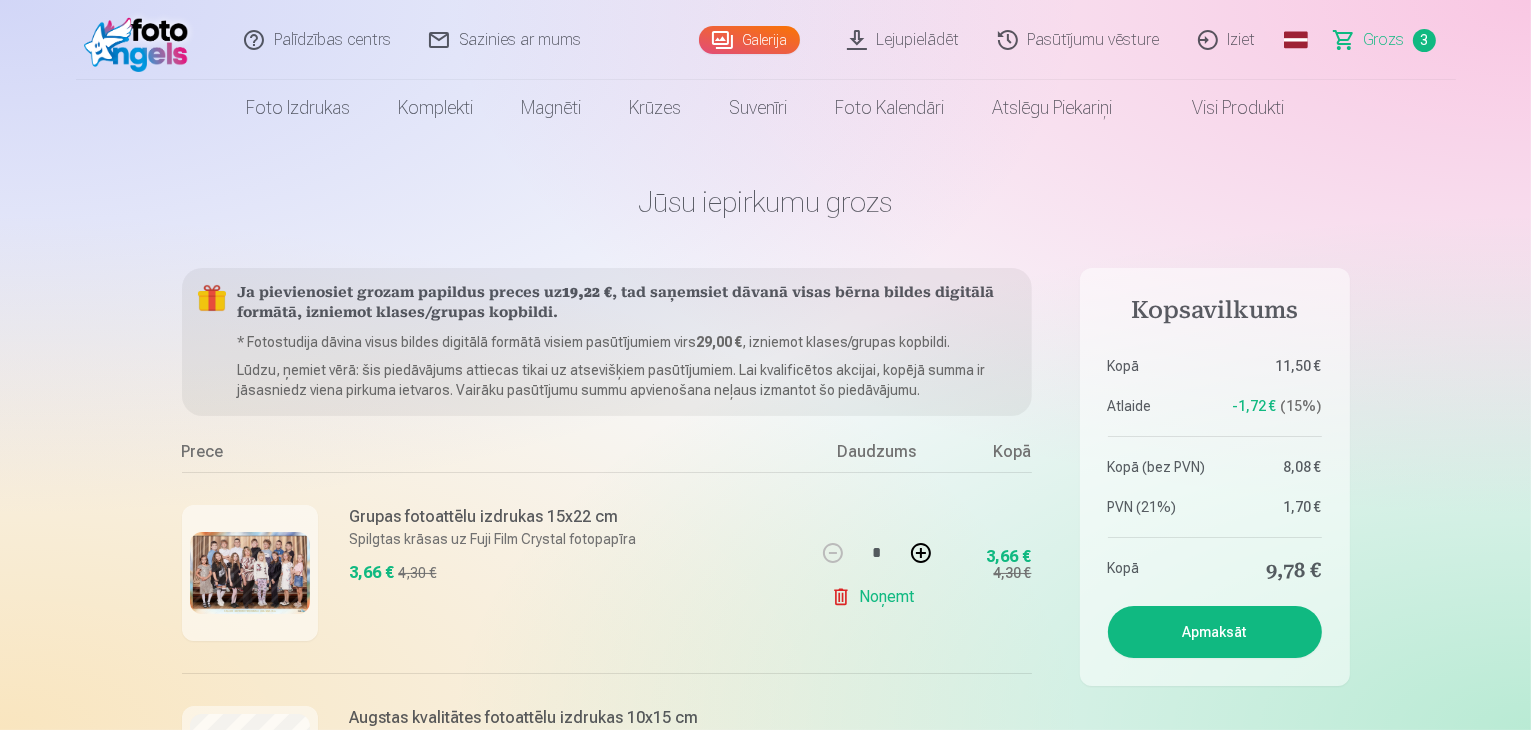 click on "Lejupielādēt" at bounding box center [904, 40] 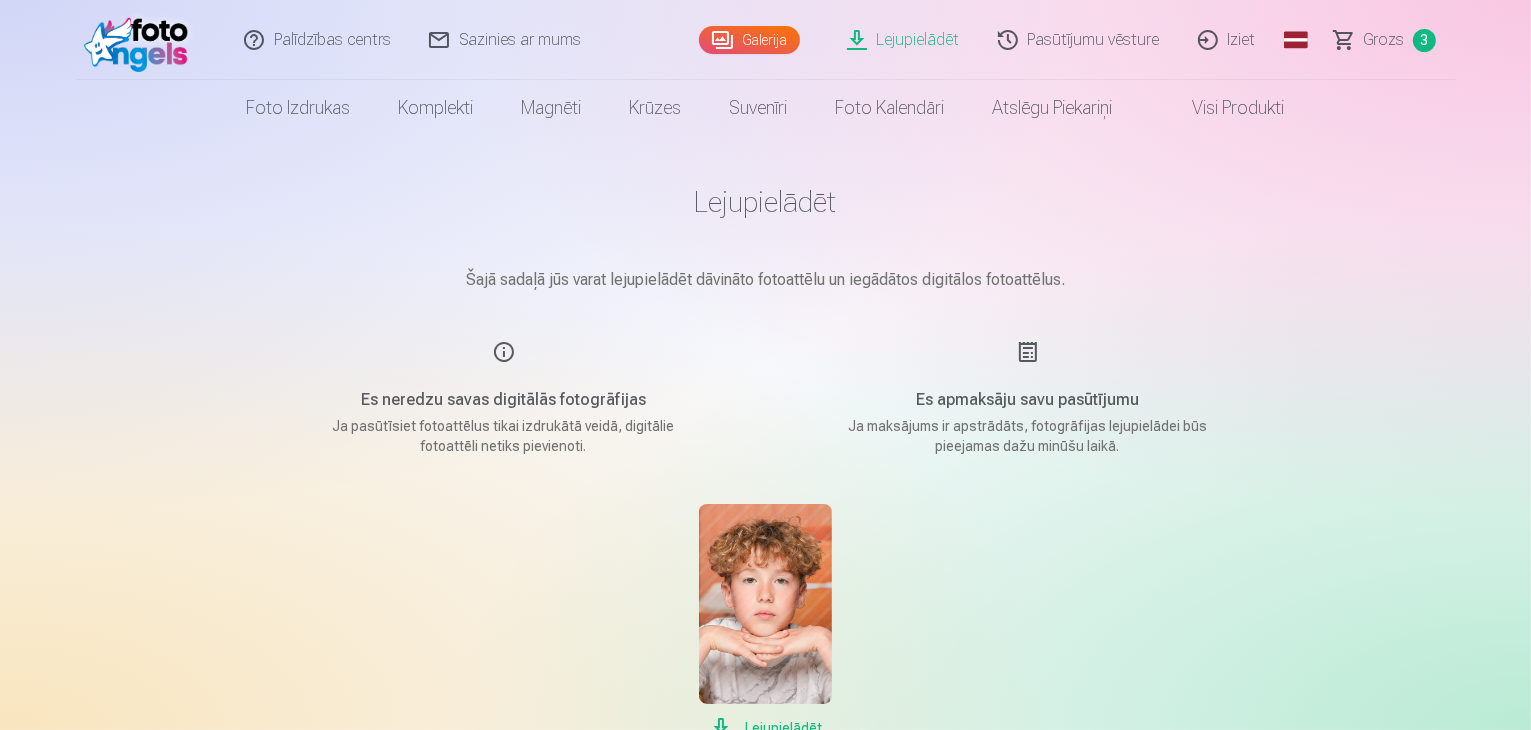 click on "Es apmaksāju savu pasūtījumu Ja maksājums ir apstrādāts, fotogrāfijas lejupielādei būs pieejamas dažu minūšu laikā." at bounding box center [1028, 398] 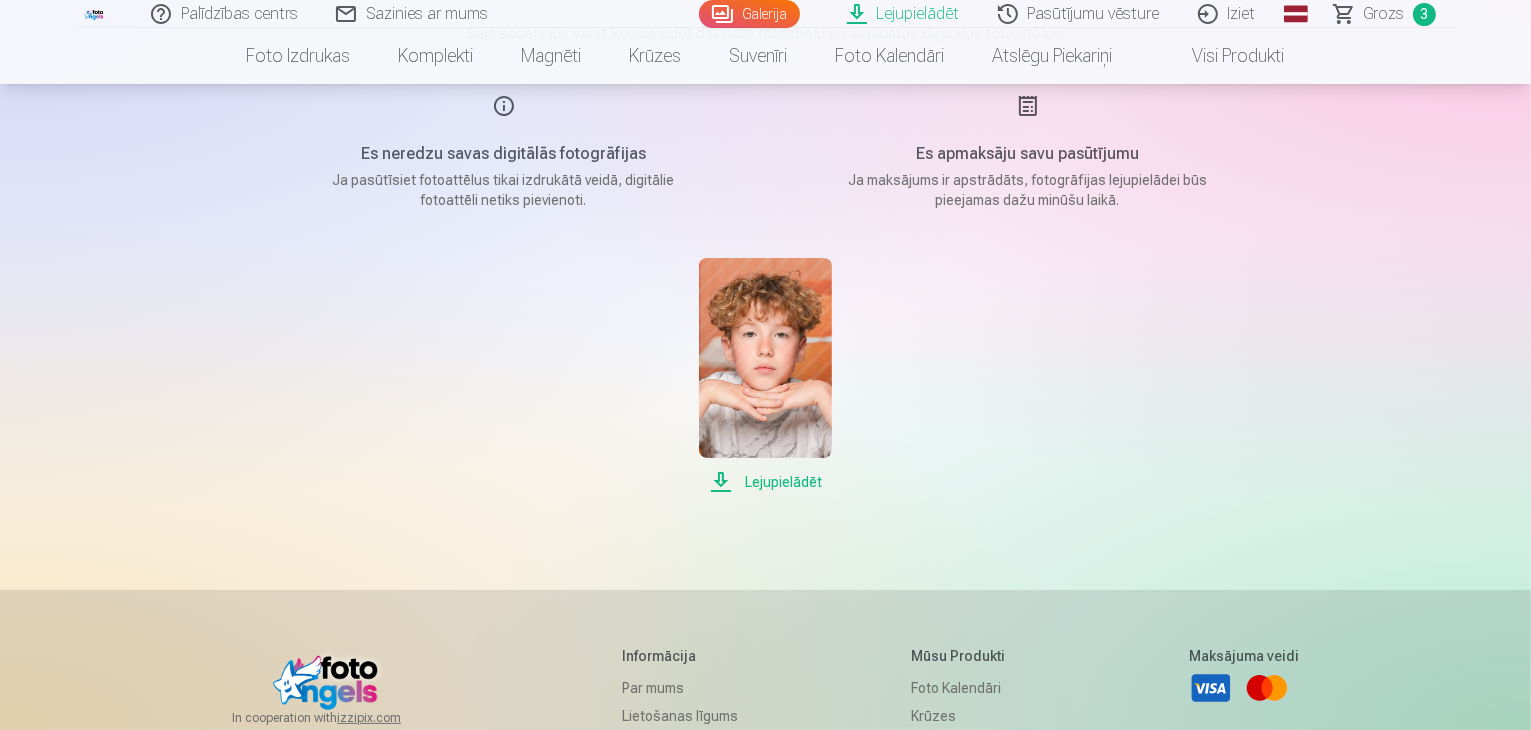 scroll, scrollTop: 300, scrollLeft: 0, axis: vertical 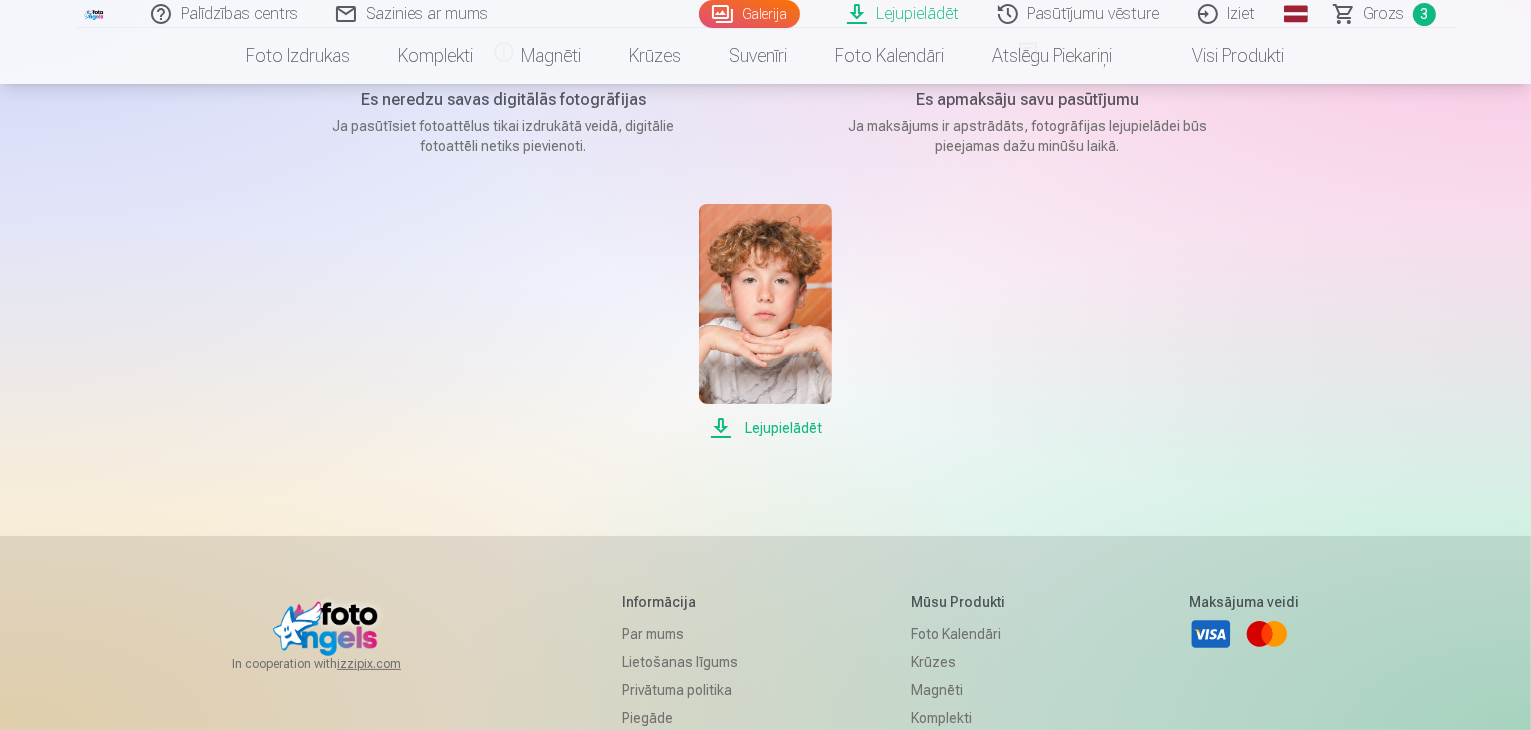 click on "Lejupielādēt" at bounding box center (765, 428) 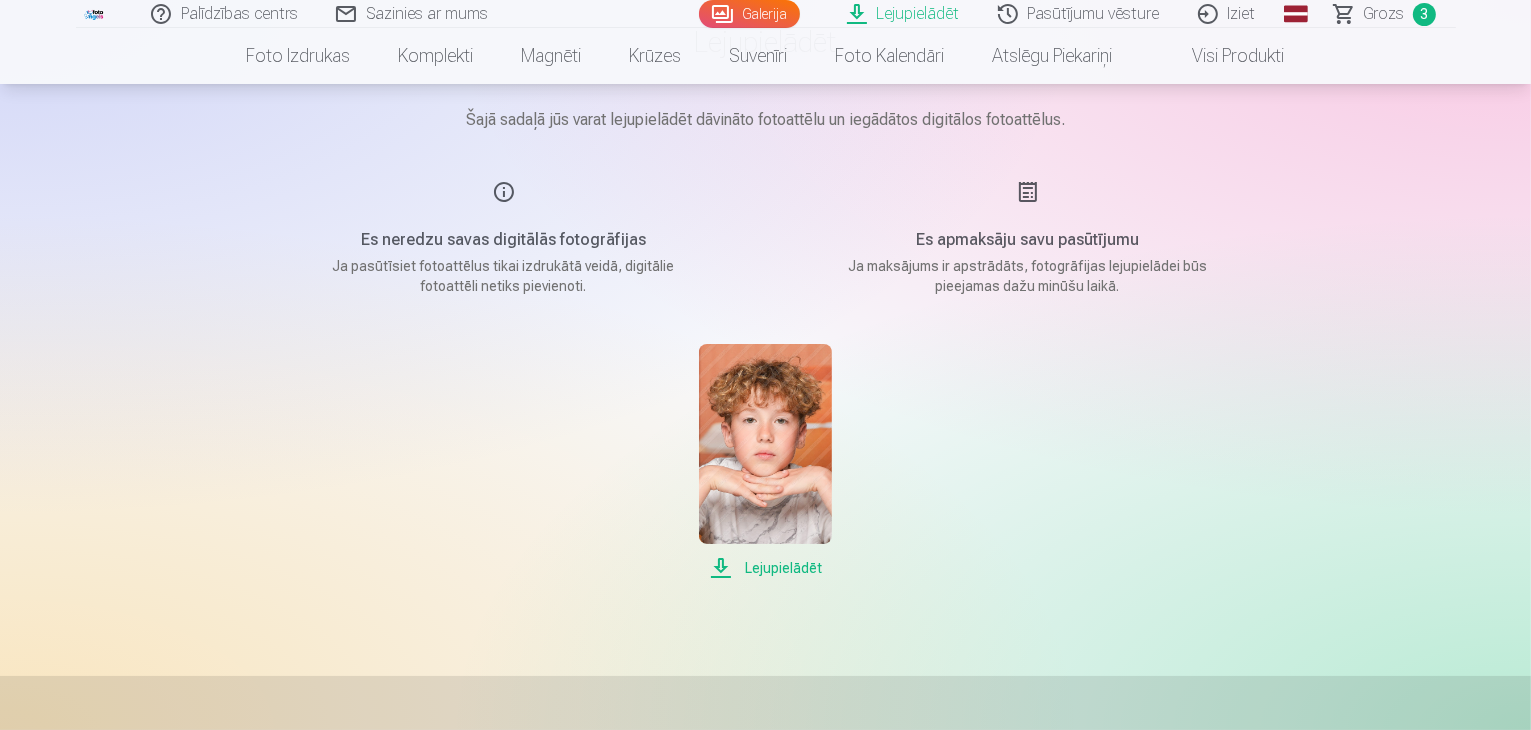 scroll, scrollTop: 0, scrollLeft: 0, axis: both 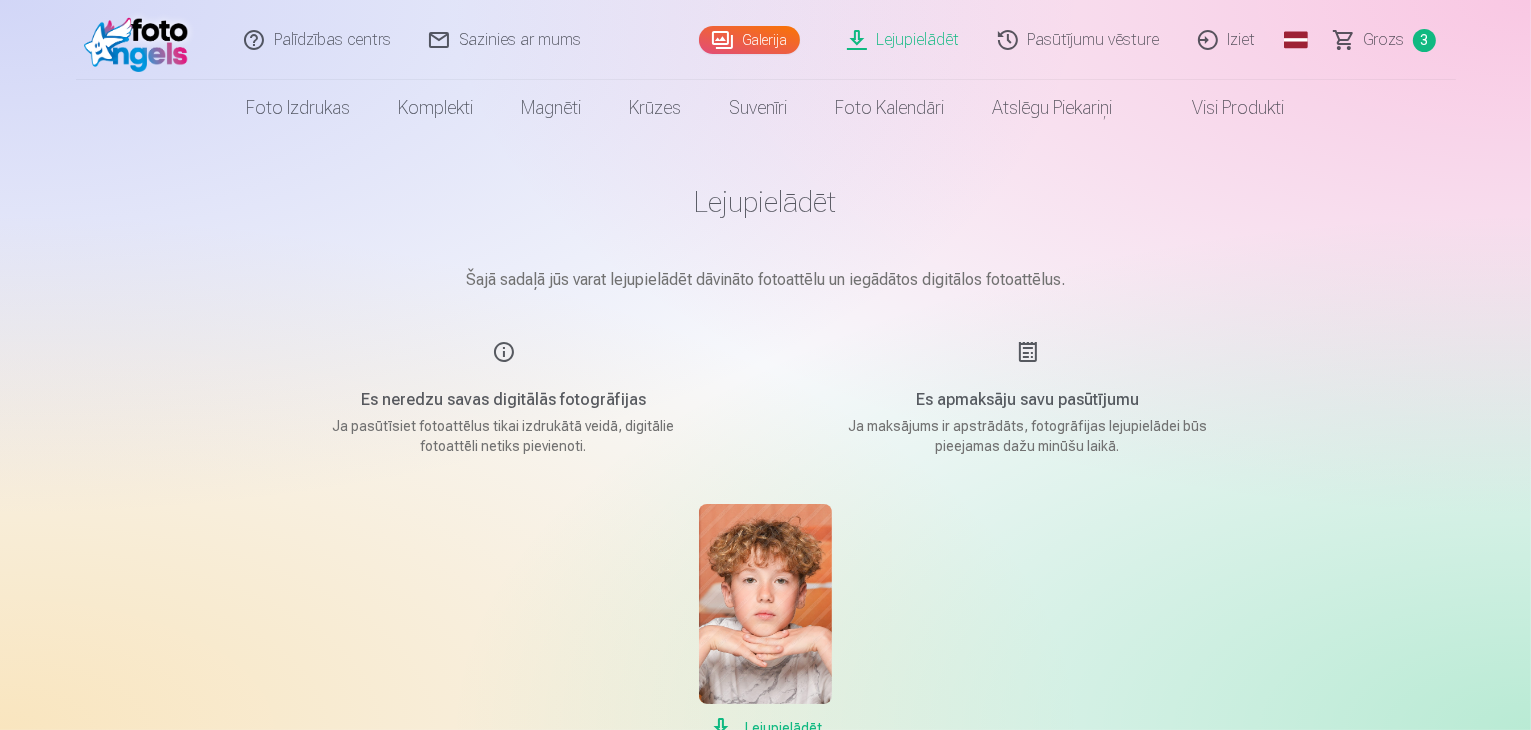 click on "Galerija" at bounding box center [749, 40] 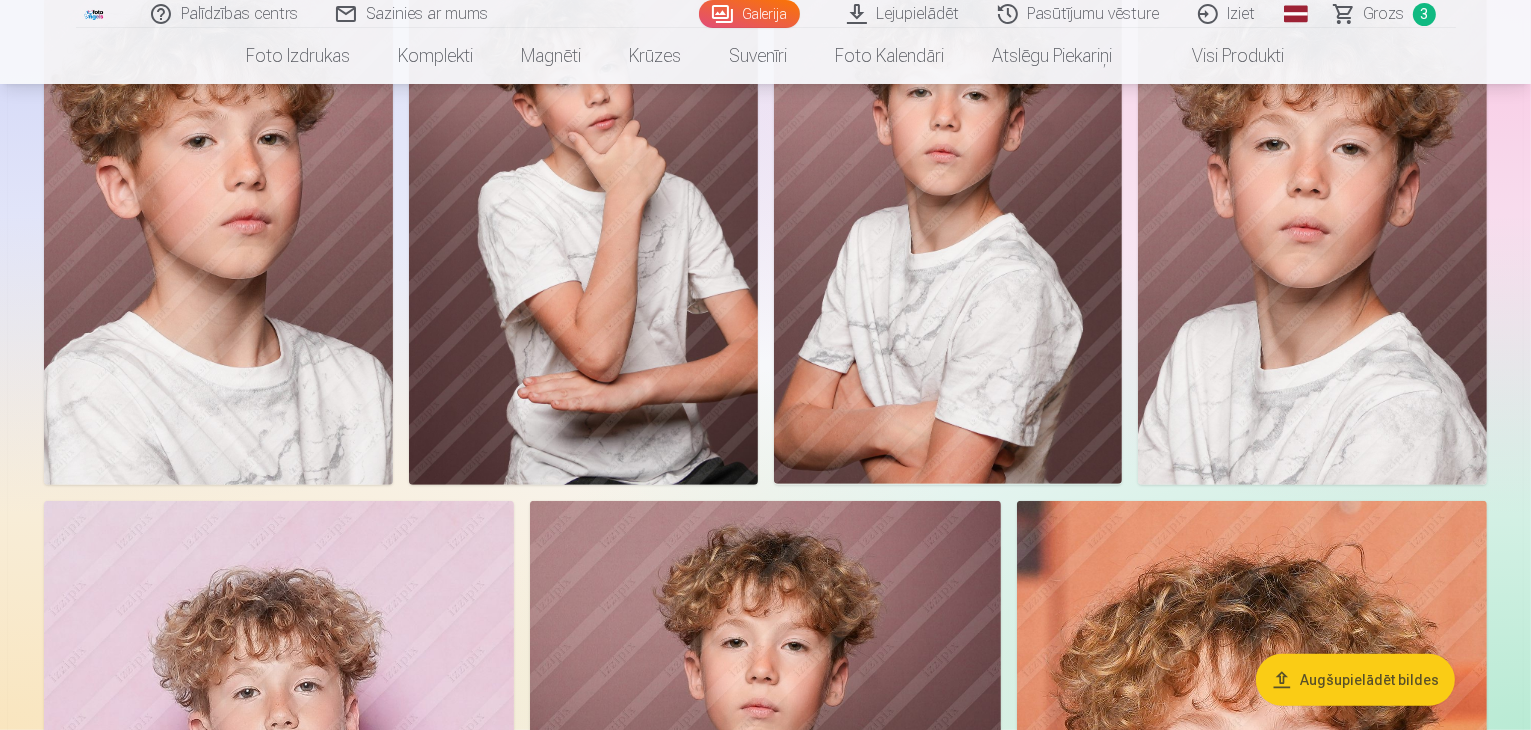 scroll, scrollTop: 900, scrollLeft: 0, axis: vertical 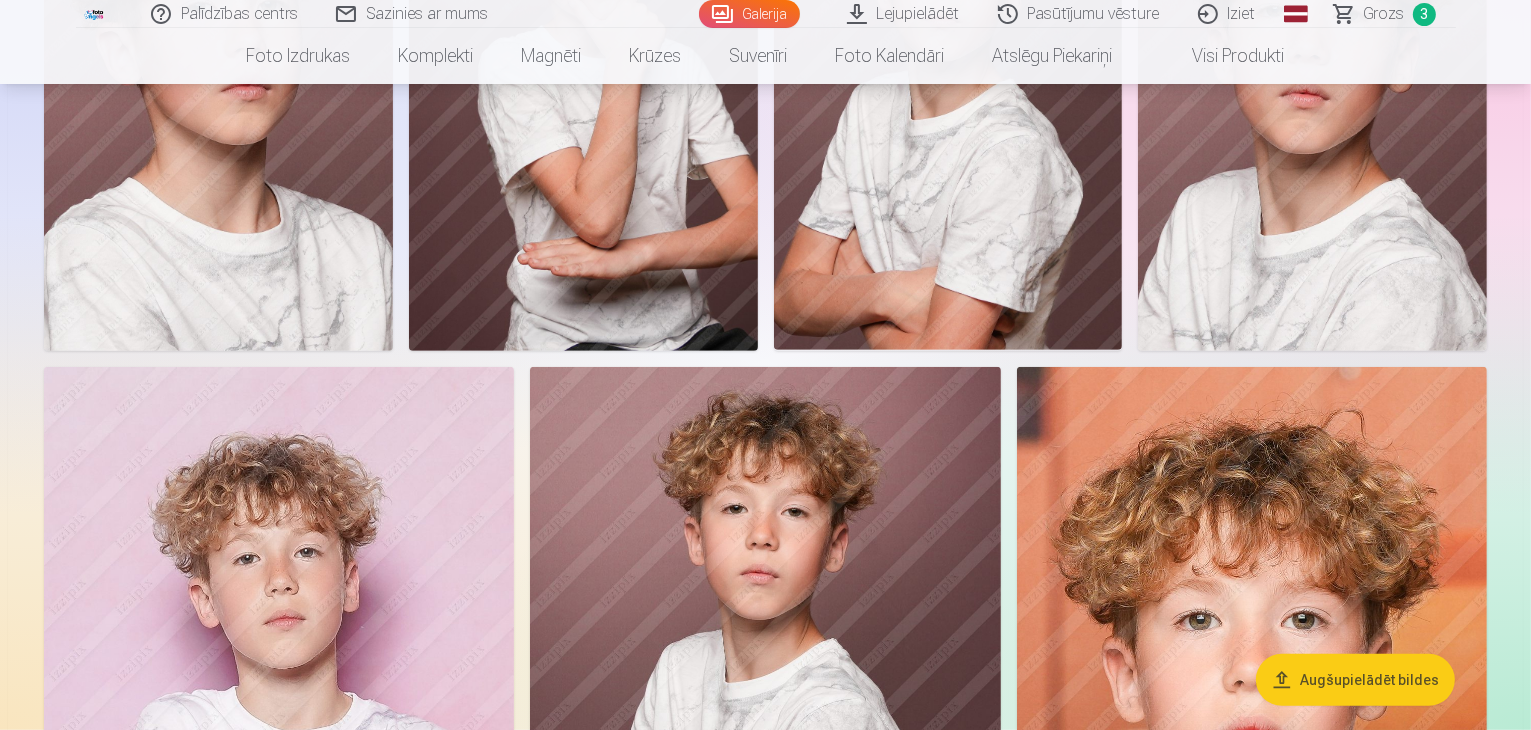 click on "Augšupielādēt bildes" at bounding box center (1355, 680) 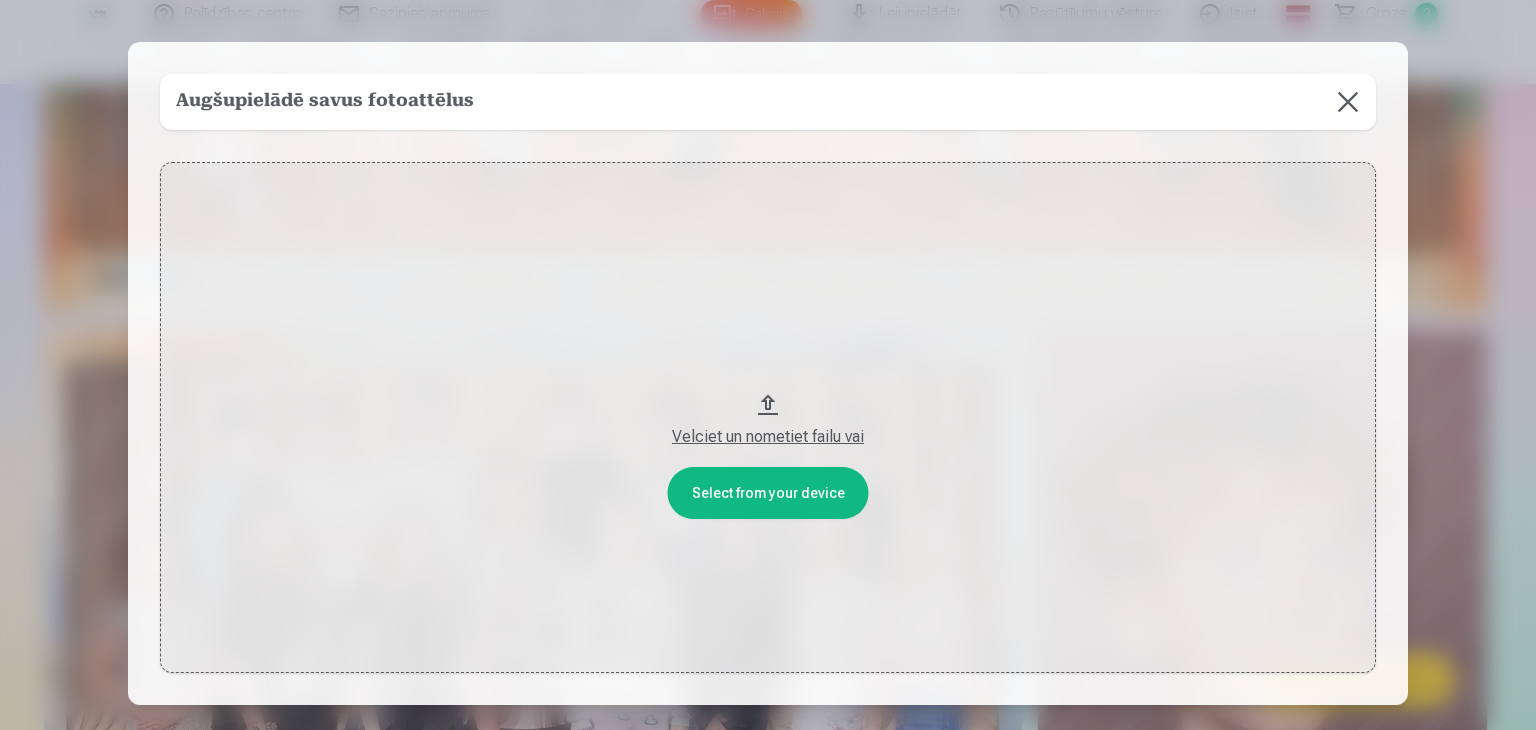 click on "Velciet un nometiet failu vai" at bounding box center (768, 417) 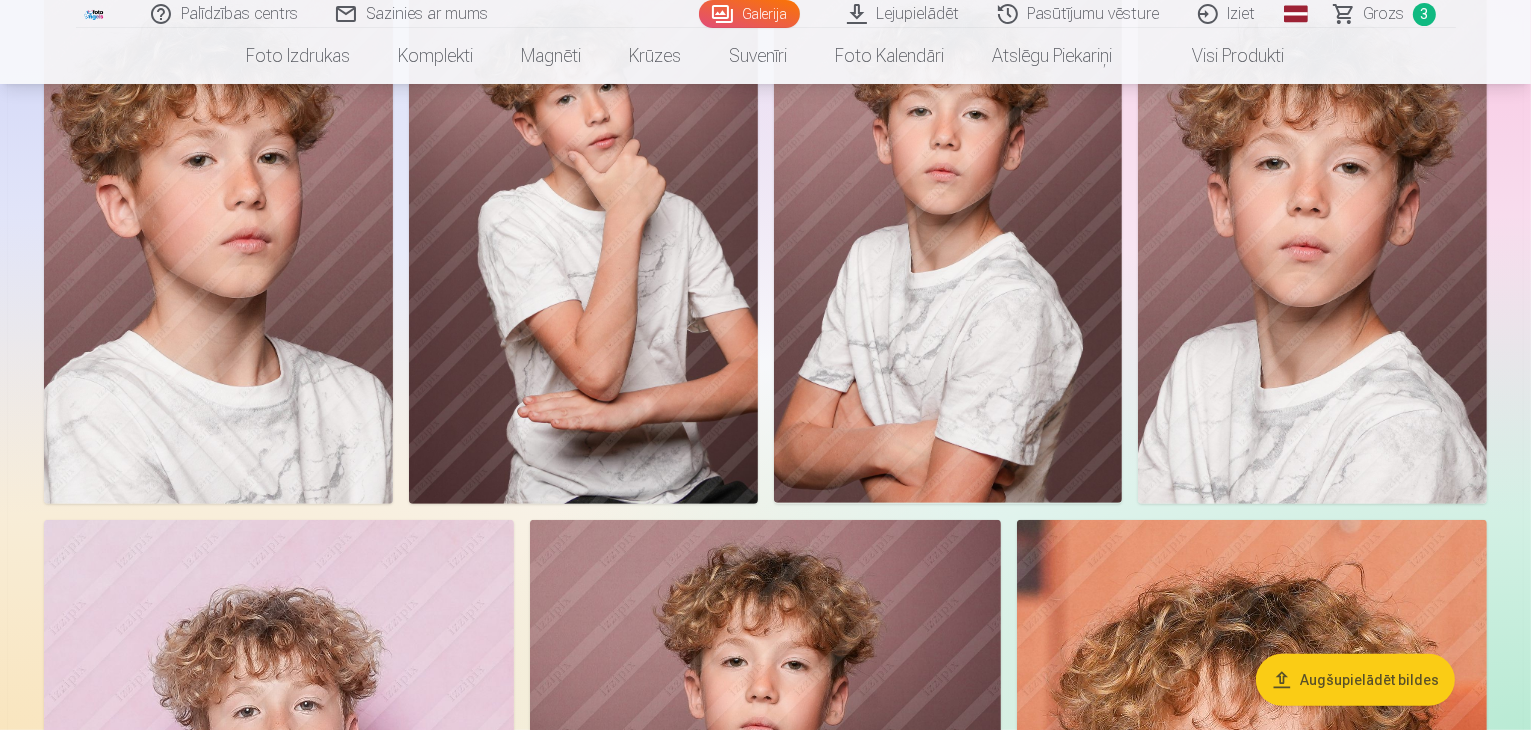 scroll, scrollTop: 400, scrollLeft: 0, axis: vertical 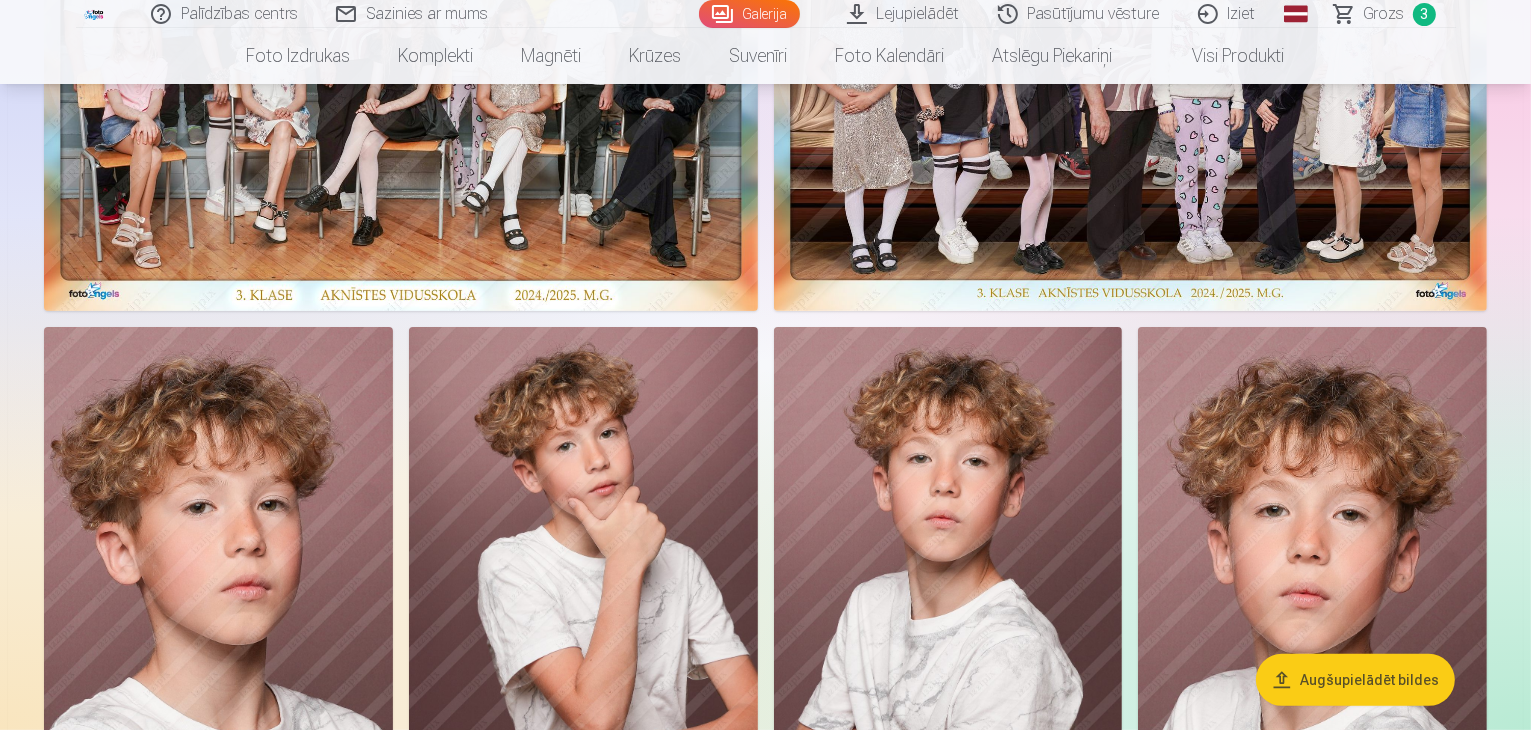 click on "Grozs" at bounding box center [1384, 14] 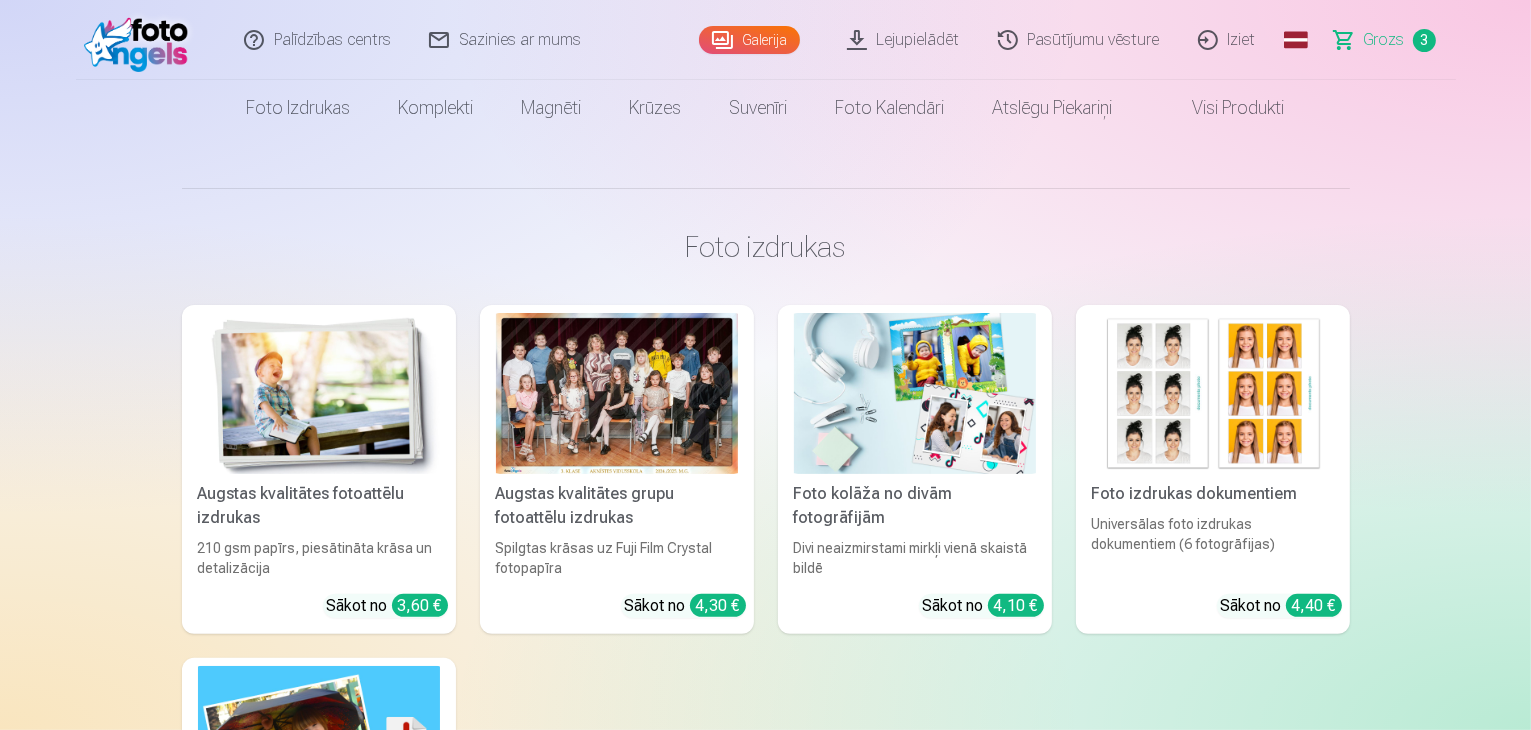 scroll, scrollTop: 0, scrollLeft: 0, axis: both 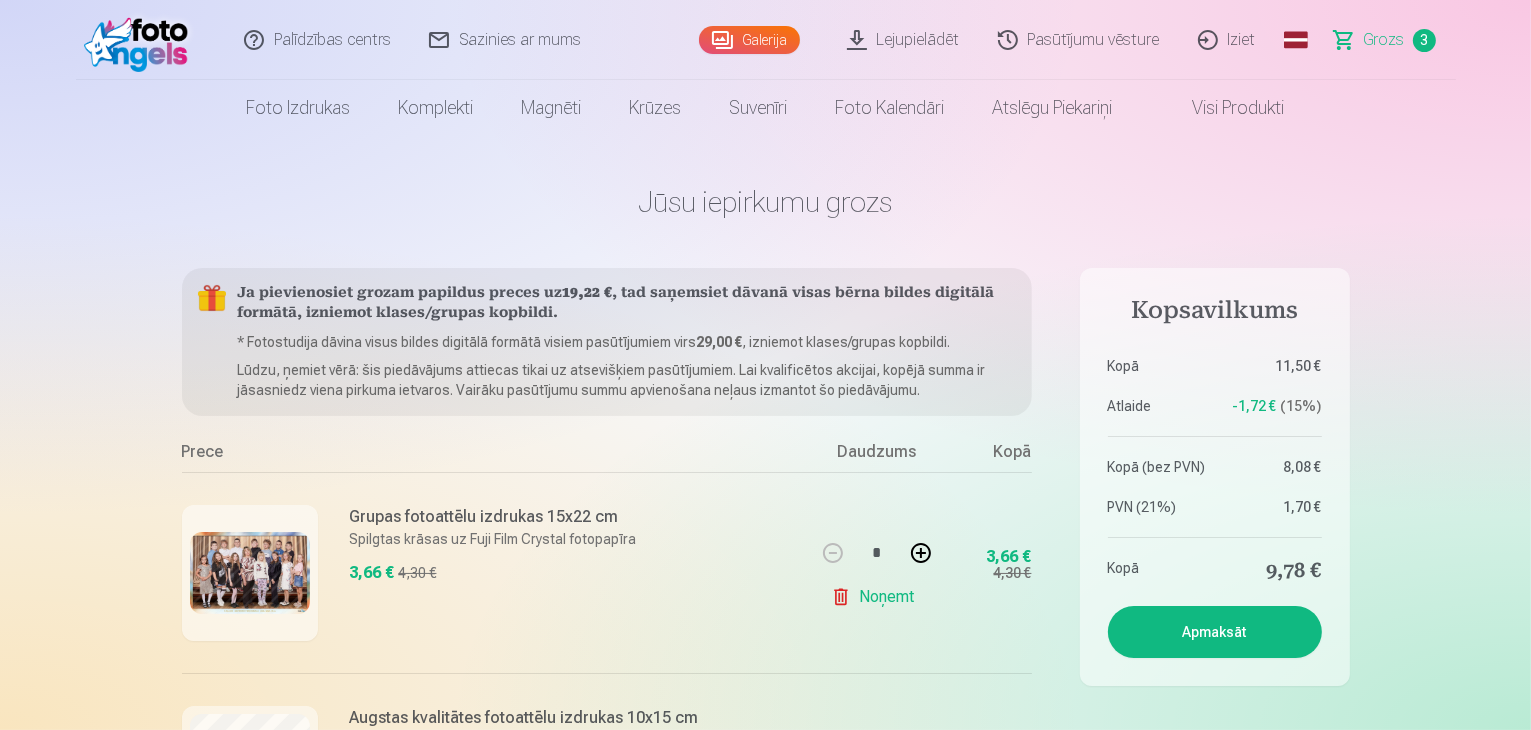 click on "Apmaksāt" at bounding box center [1215, 632] 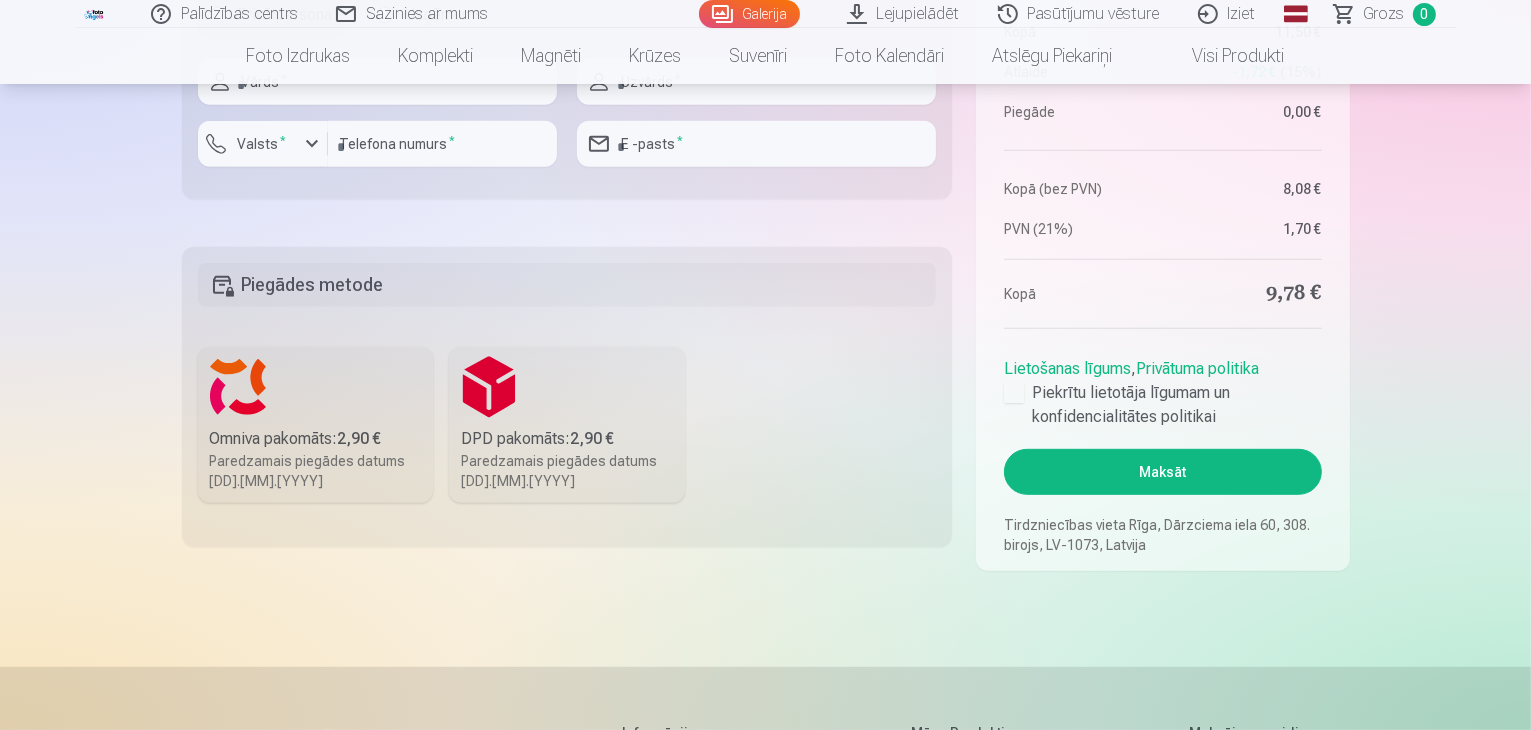 scroll, scrollTop: 1100, scrollLeft: 0, axis: vertical 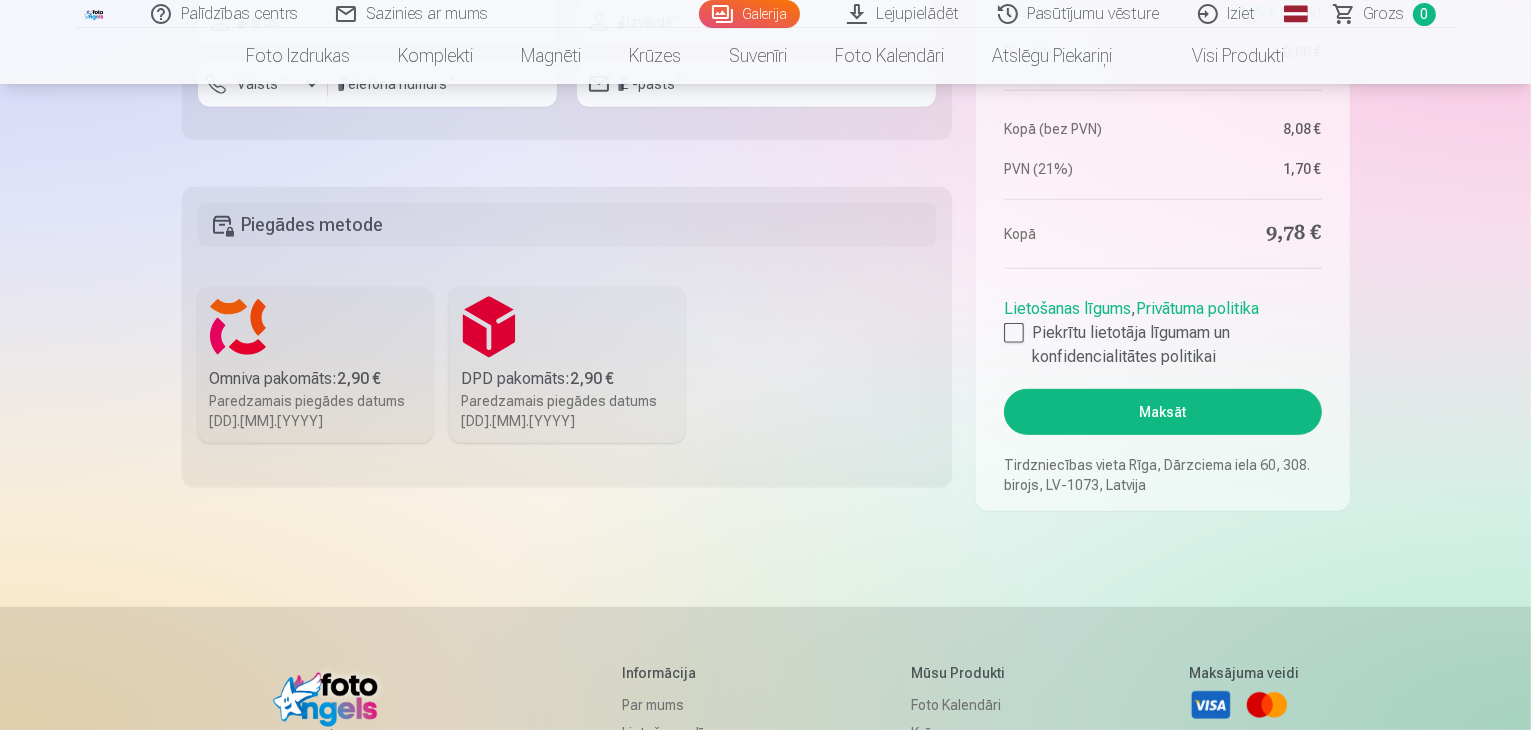 click on "Omniva pakomāts : 2,90 € Paredzamais piegādes datums [DD].[MM].[YYYY]" at bounding box center [316, 365] 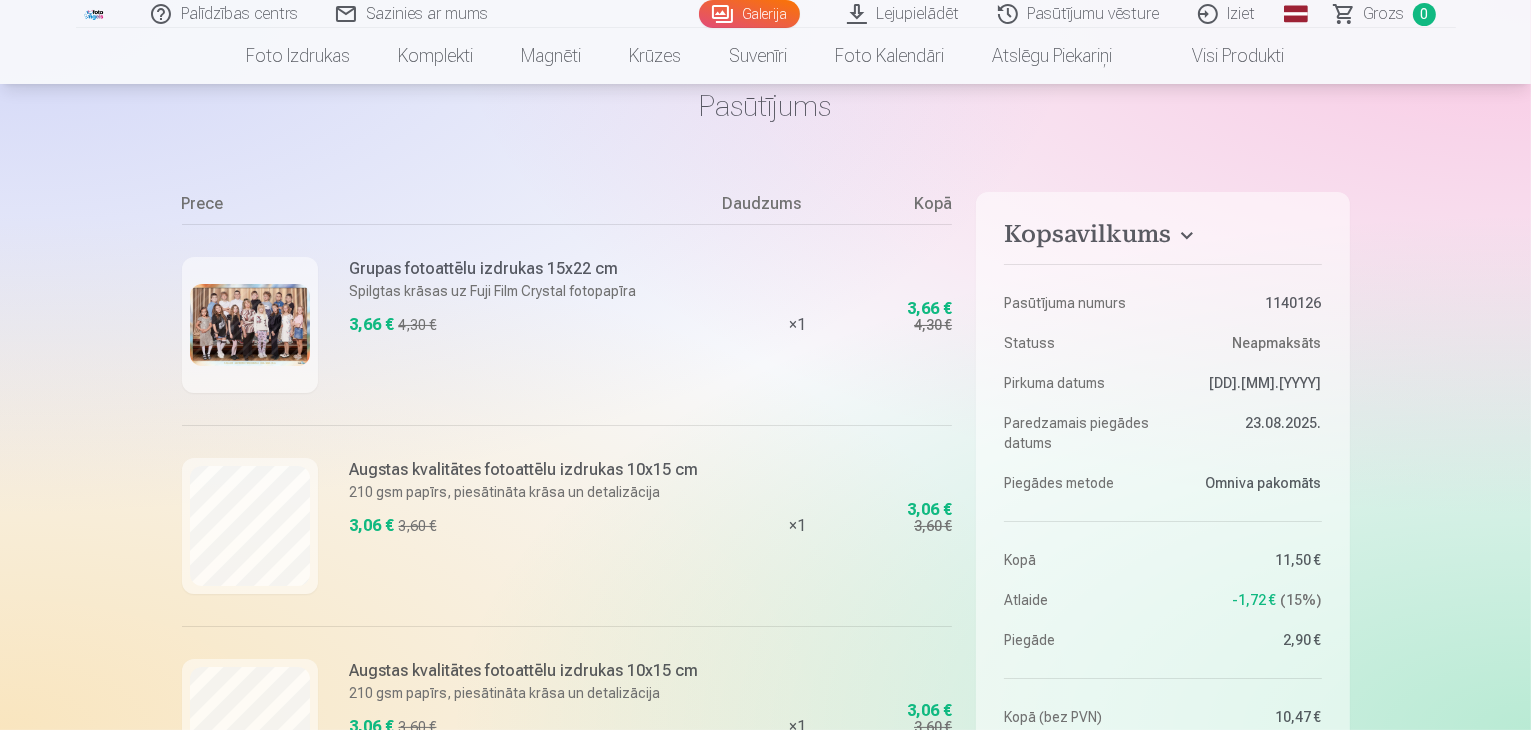 scroll, scrollTop: 0, scrollLeft: 0, axis: both 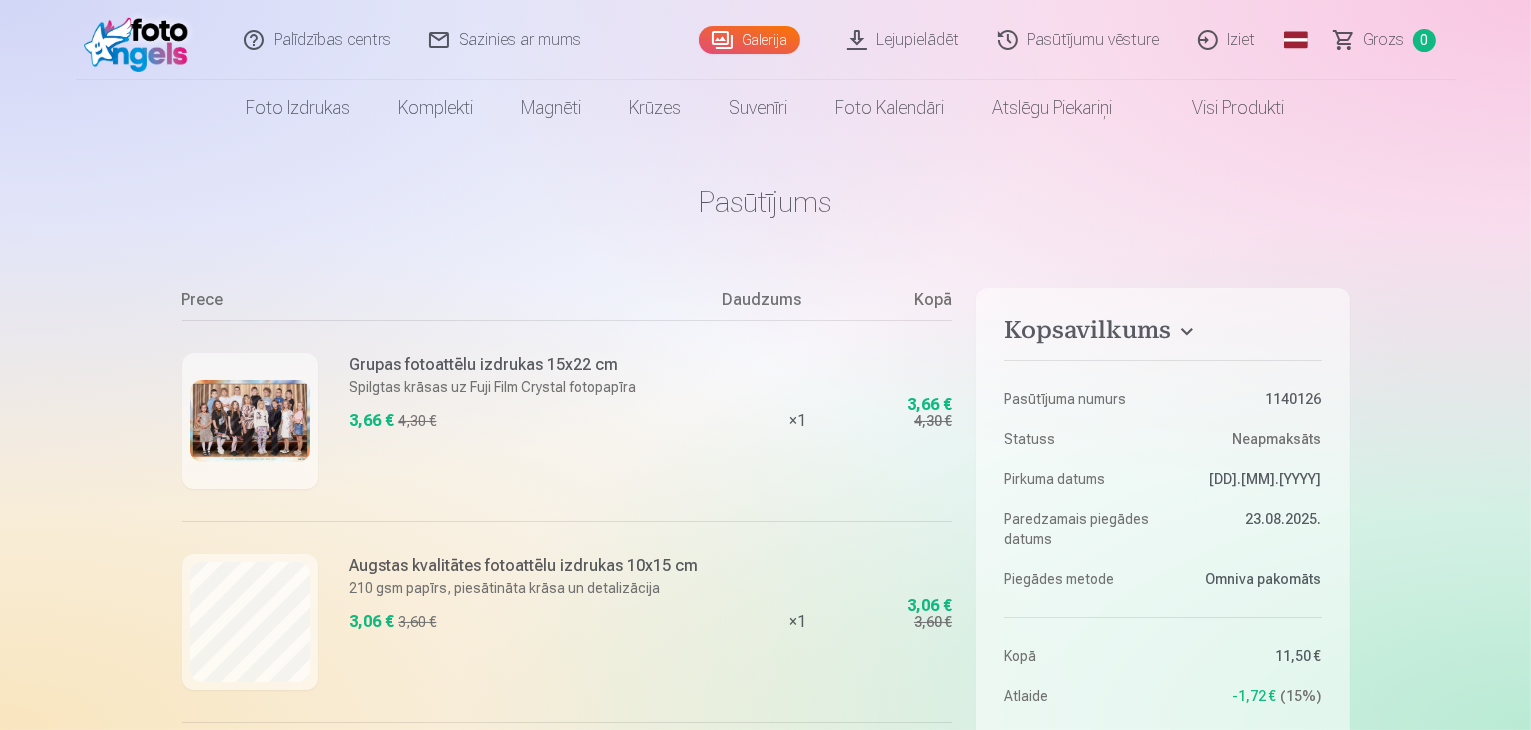 click on "Kopsavilkums" at bounding box center (1162, 334) 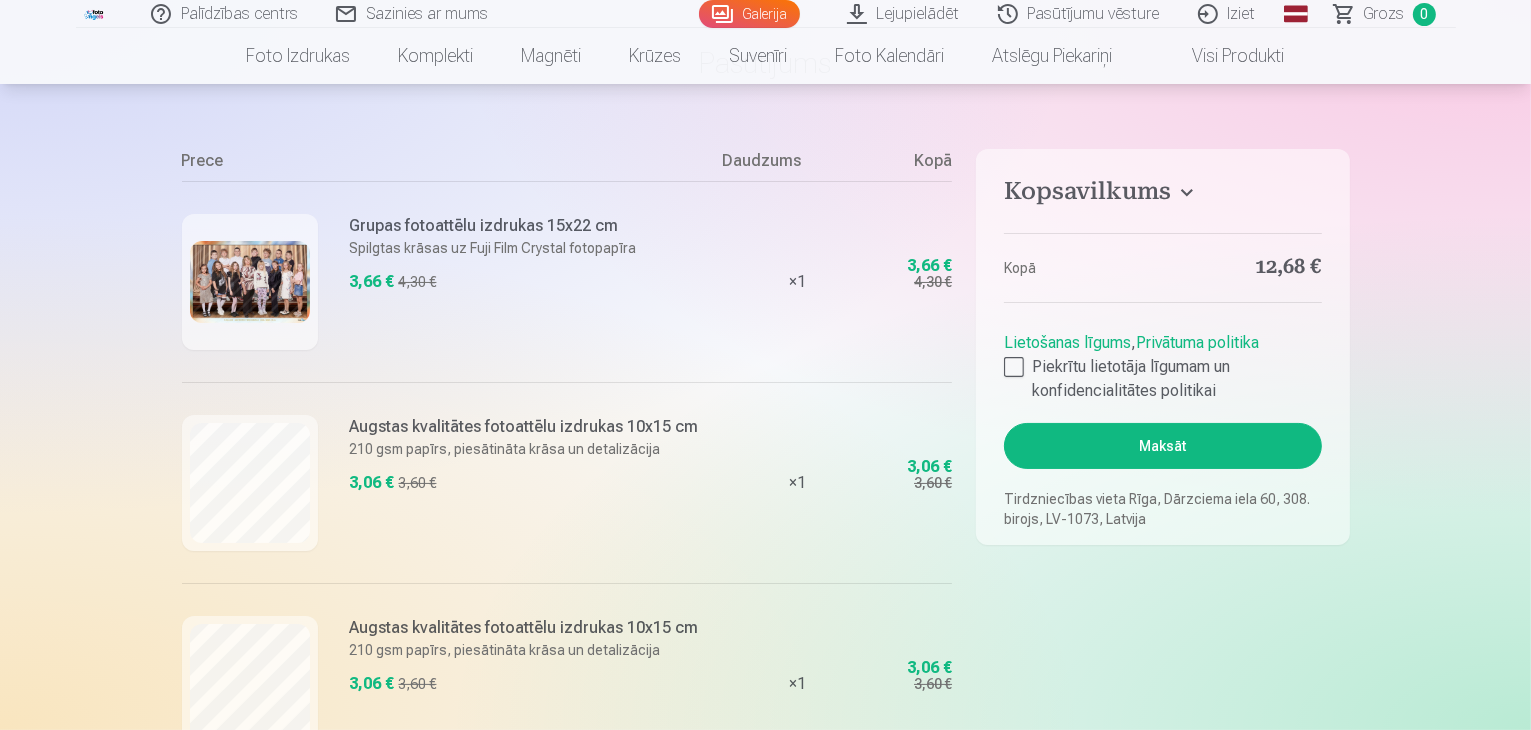 scroll, scrollTop: 400, scrollLeft: 0, axis: vertical 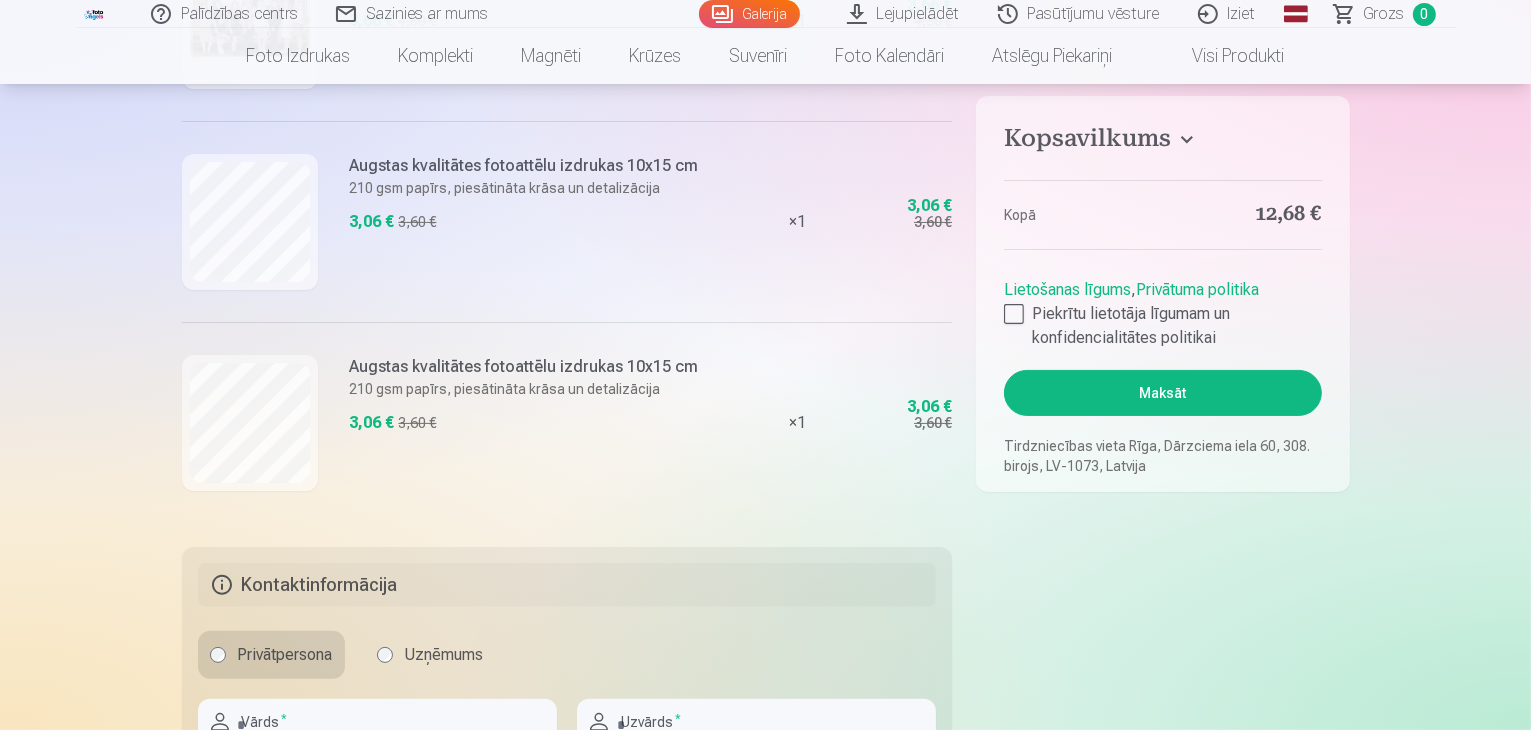 click on "Kopsavilkums" at bounding box center [1162, 142] 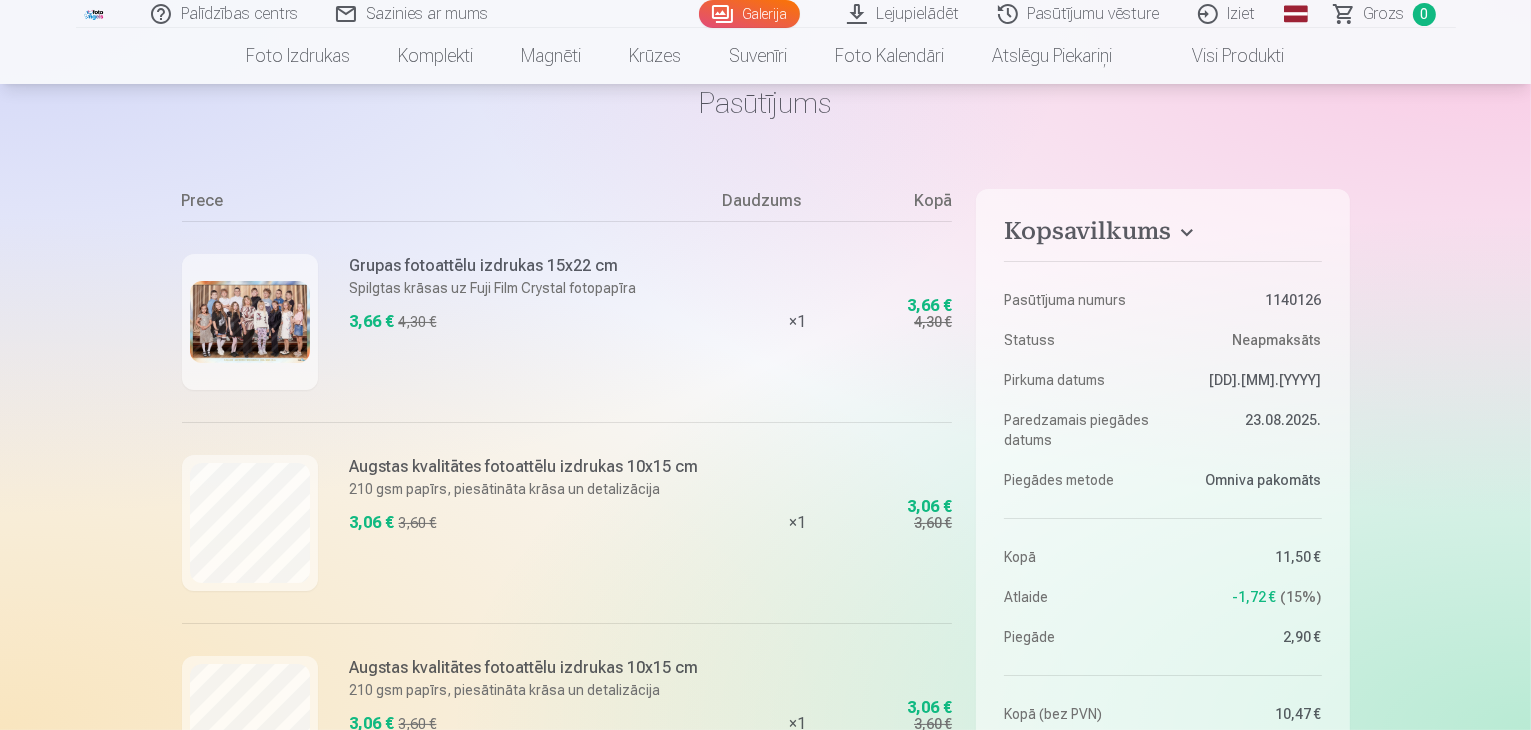 scroll, scrollTop: 0, scrollLeft: 0, axis: both 